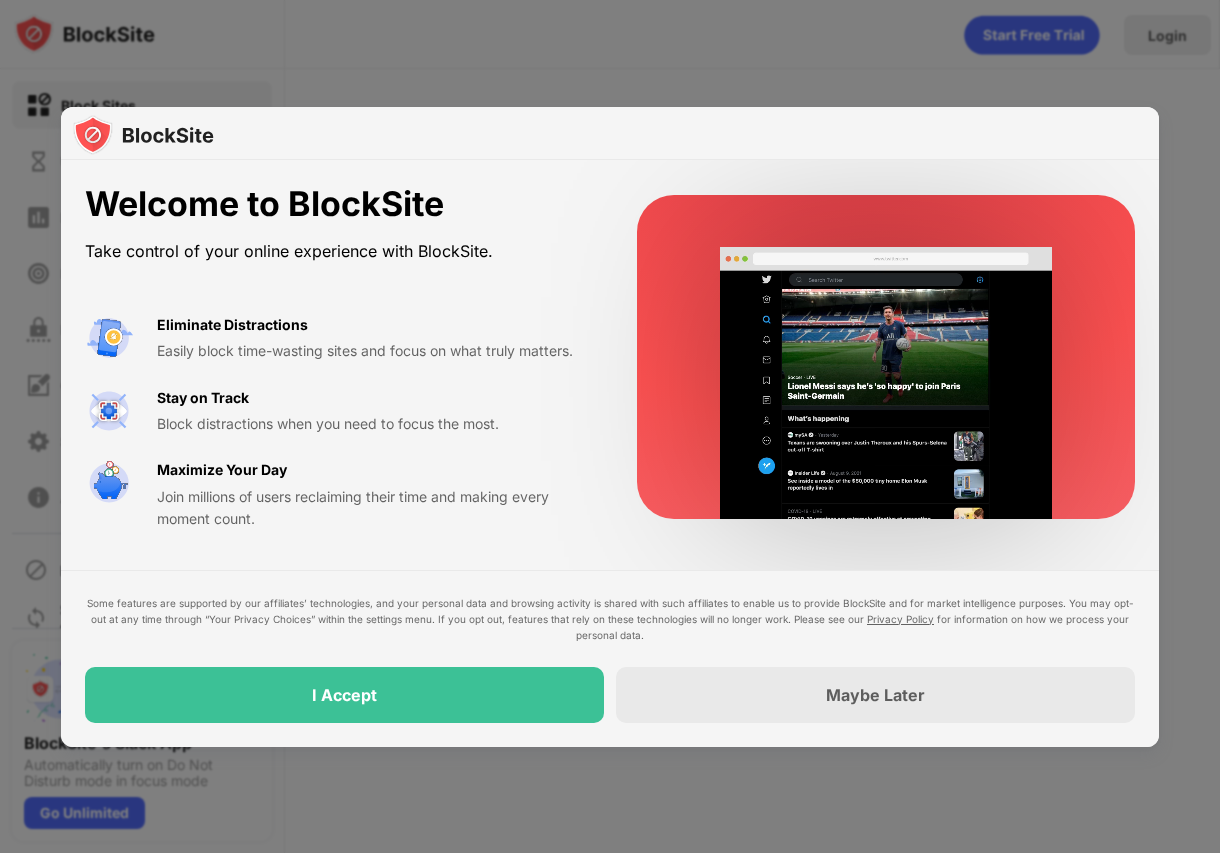 scroll, scrollTop: 0, scrollLeft: 0, axis: both 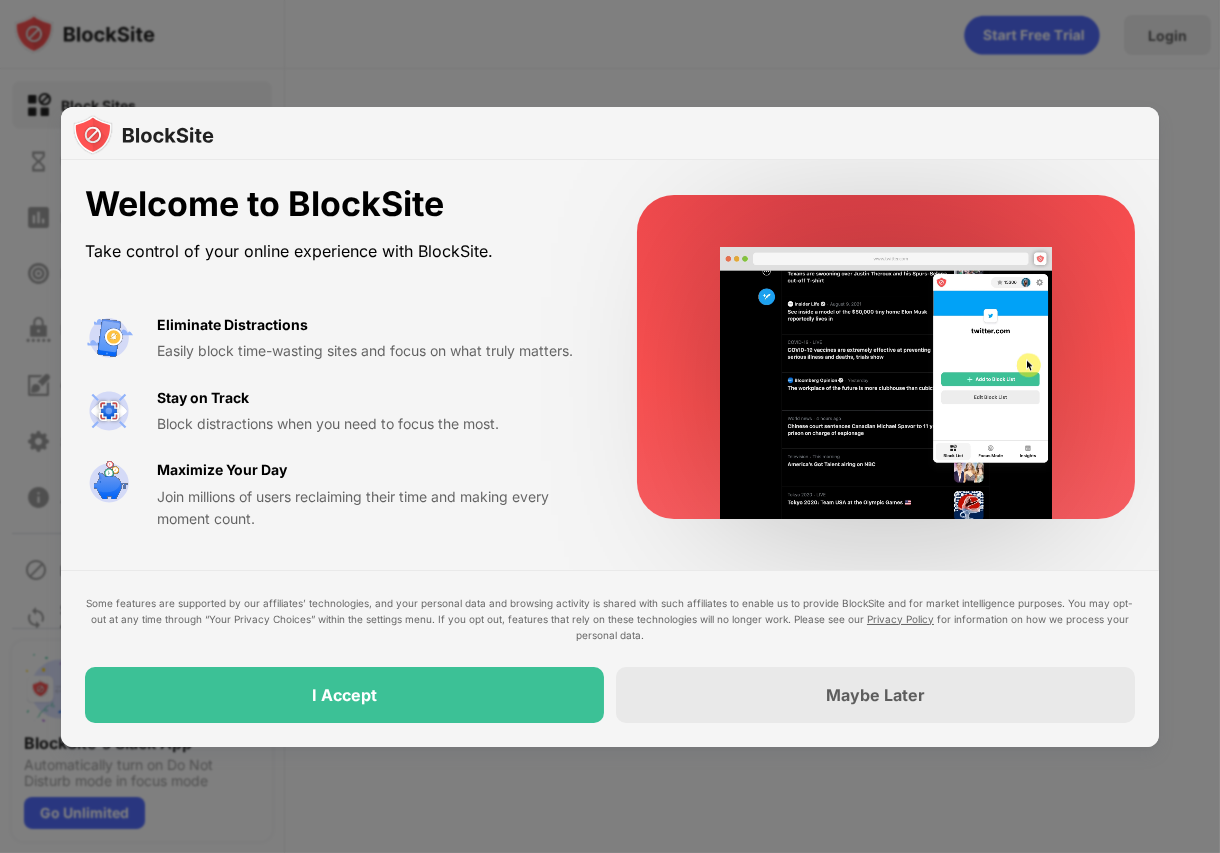 click on "I Accept" at bounding box center (344, 695) 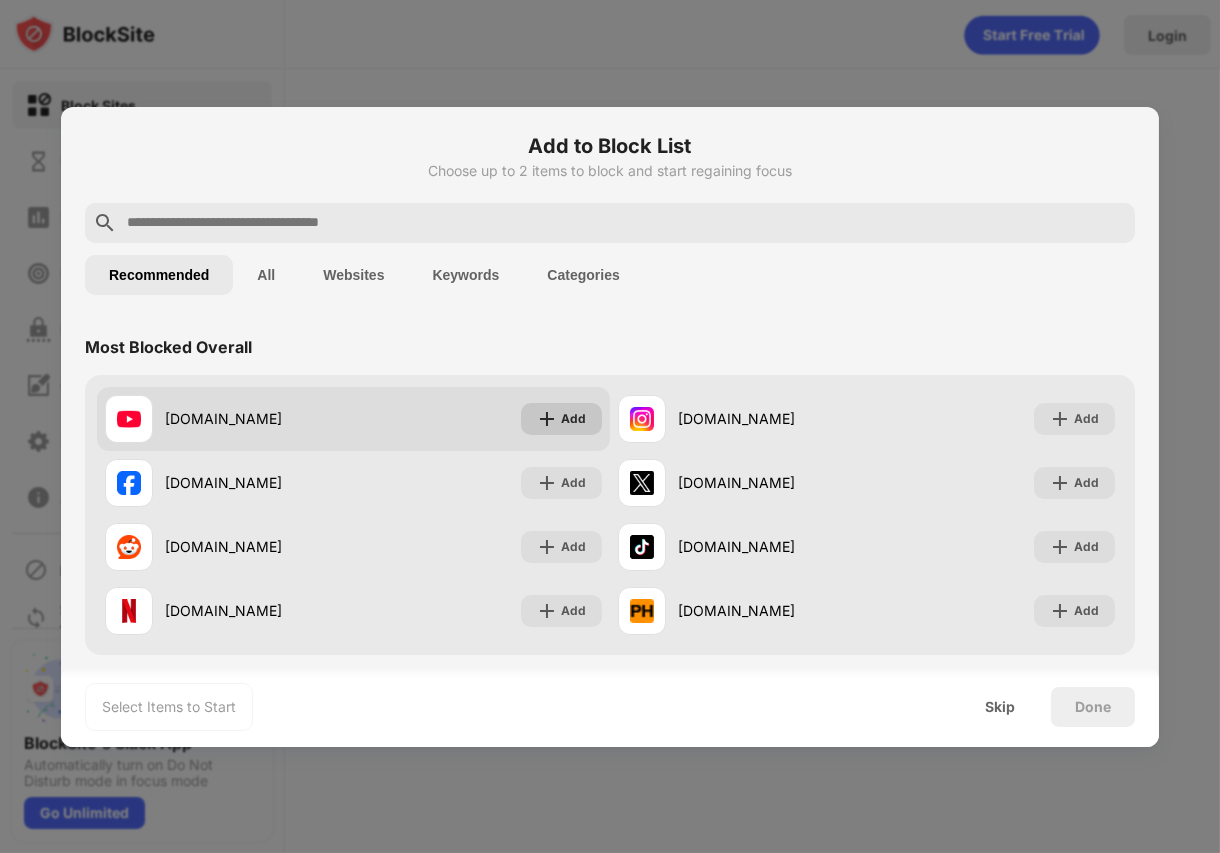 click on "Add" at bounding box center [561, 419] 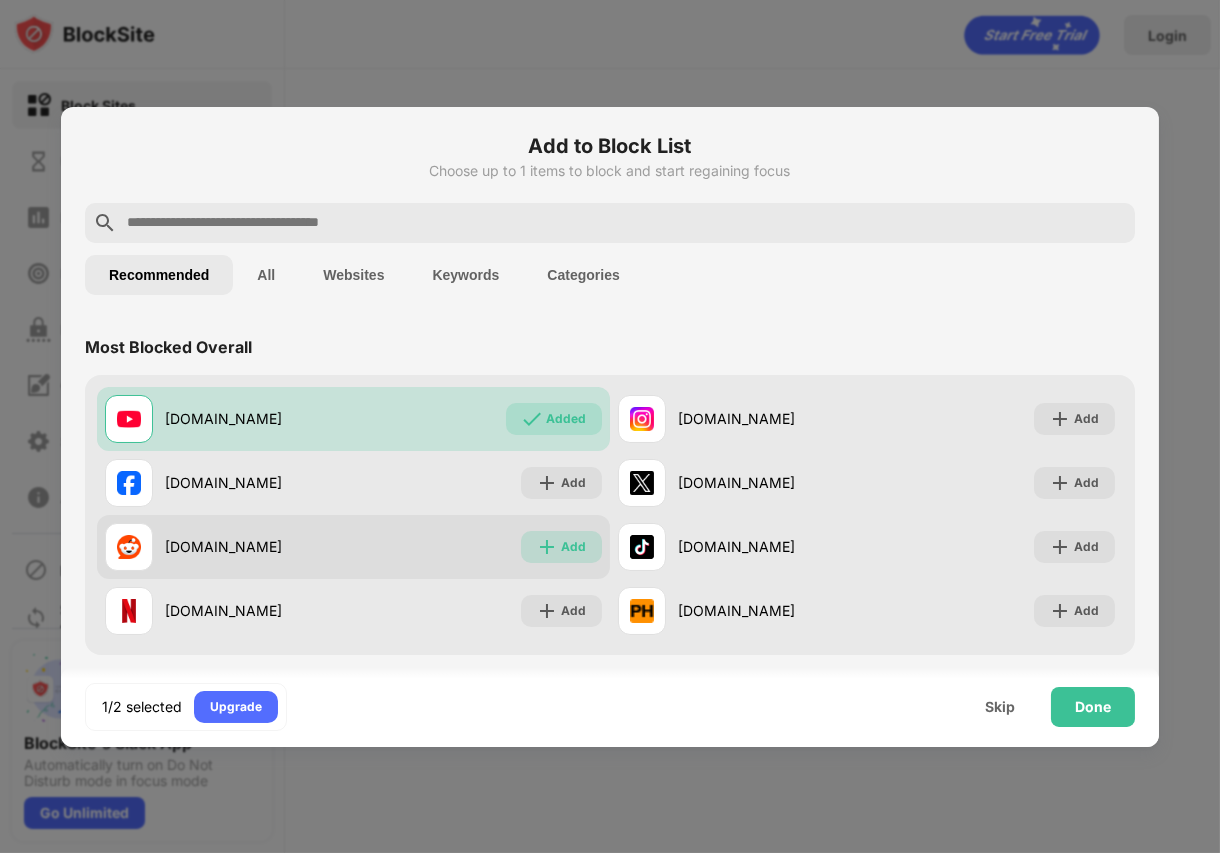 click on "Add" at bounding box center (573, 547) 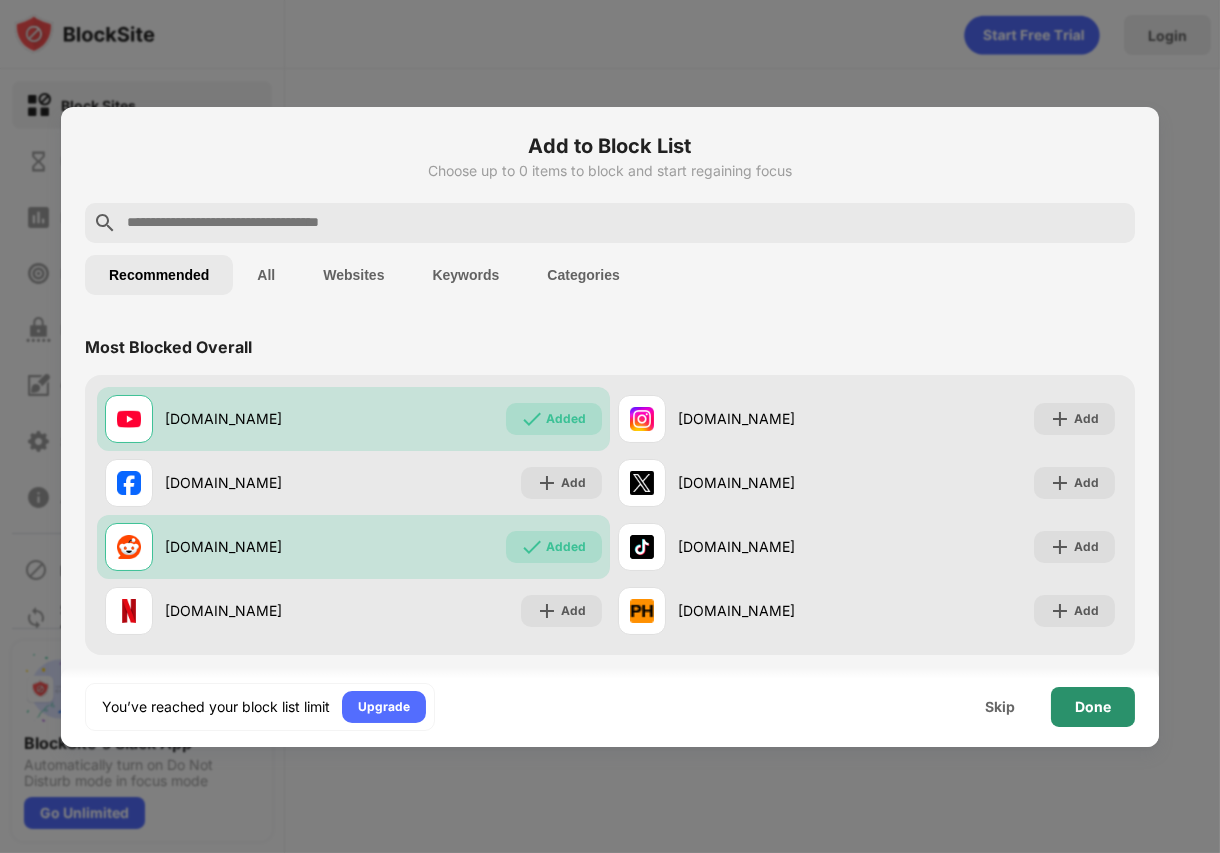 click on "Done" at bounding box center [1093, 707] 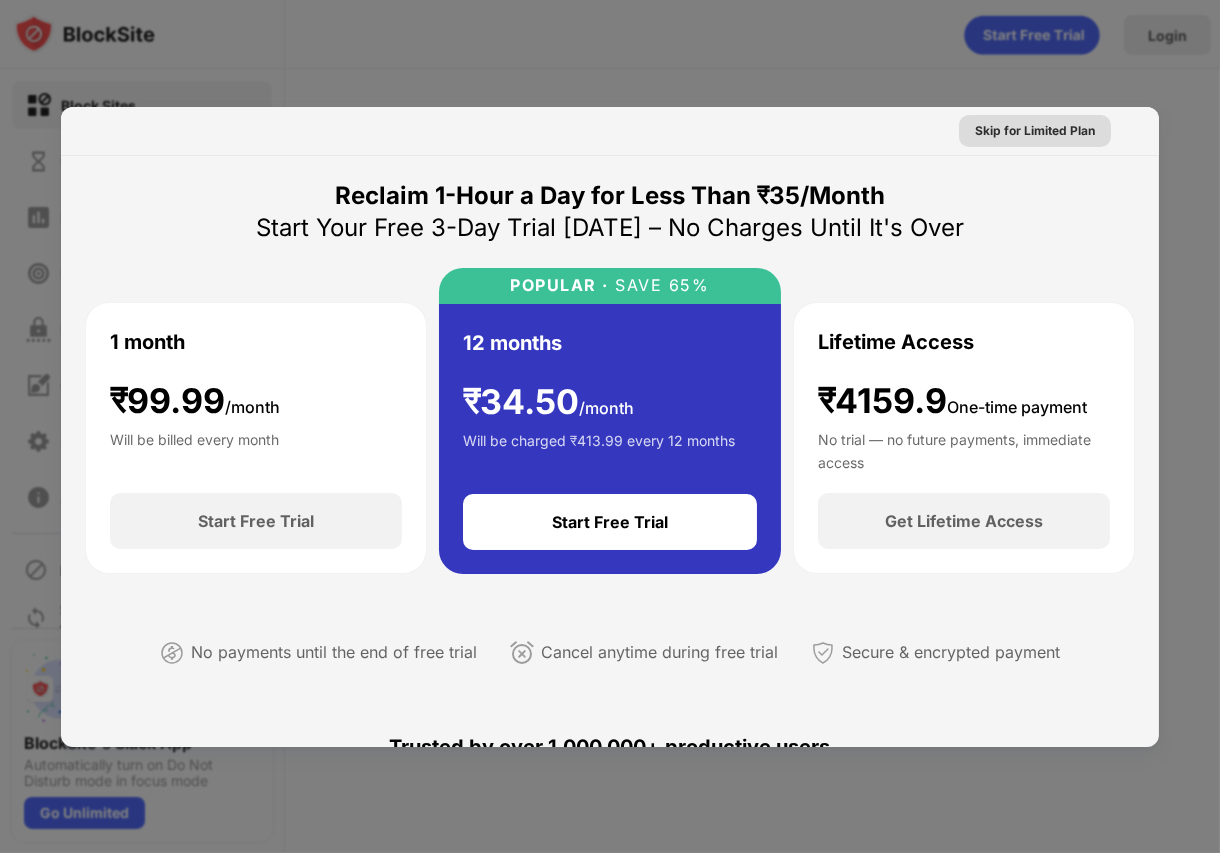click on "Skip for Limited Plan" at bounding box center [1035, 131] 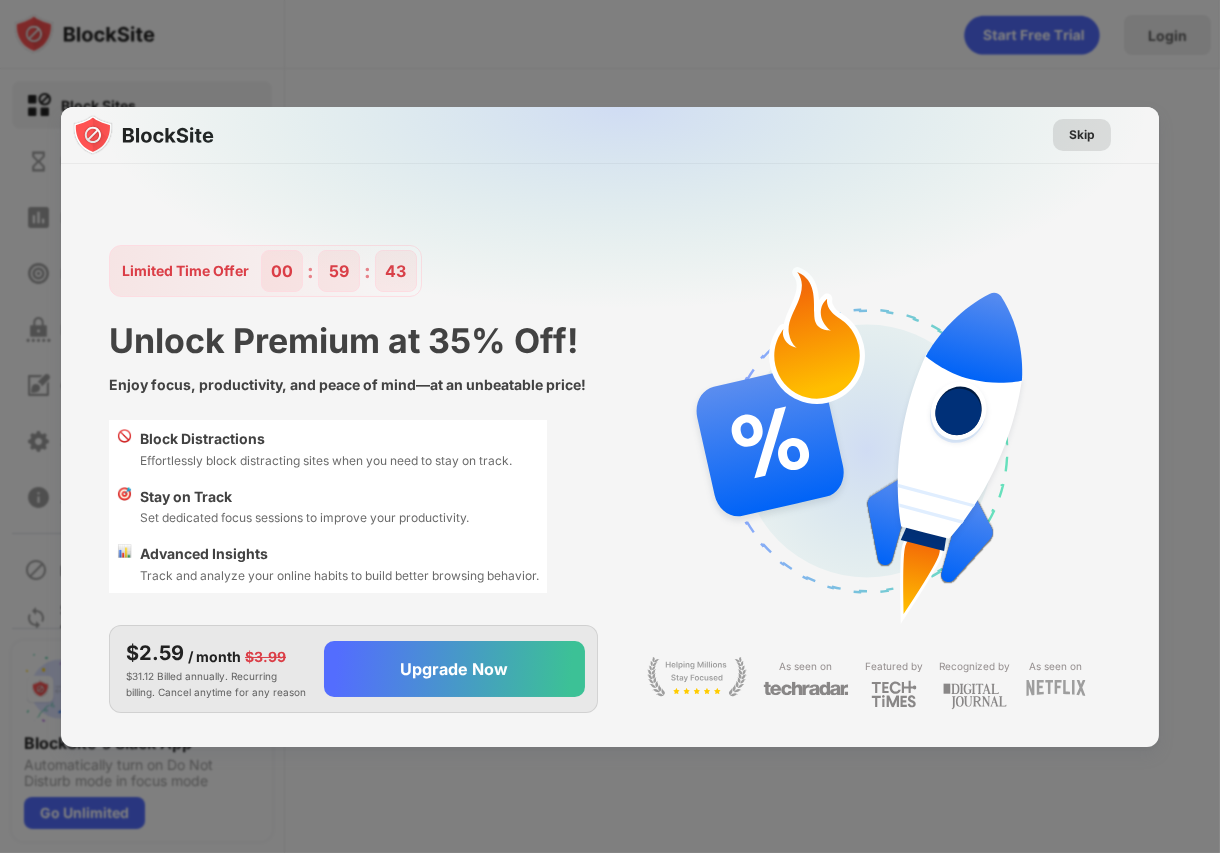 click on "Skip" at bounding box center (1082, 135) 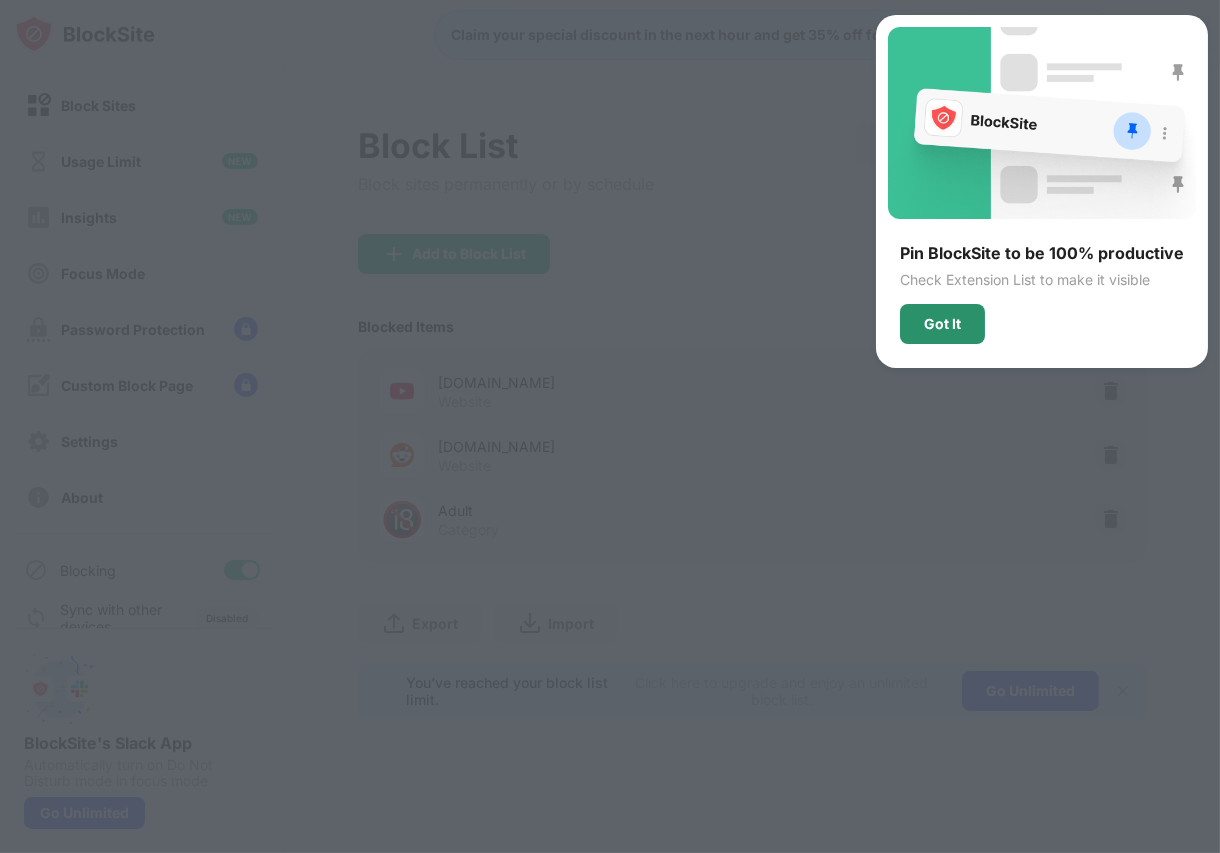click on "Got It" at bounding box center (942, 324) 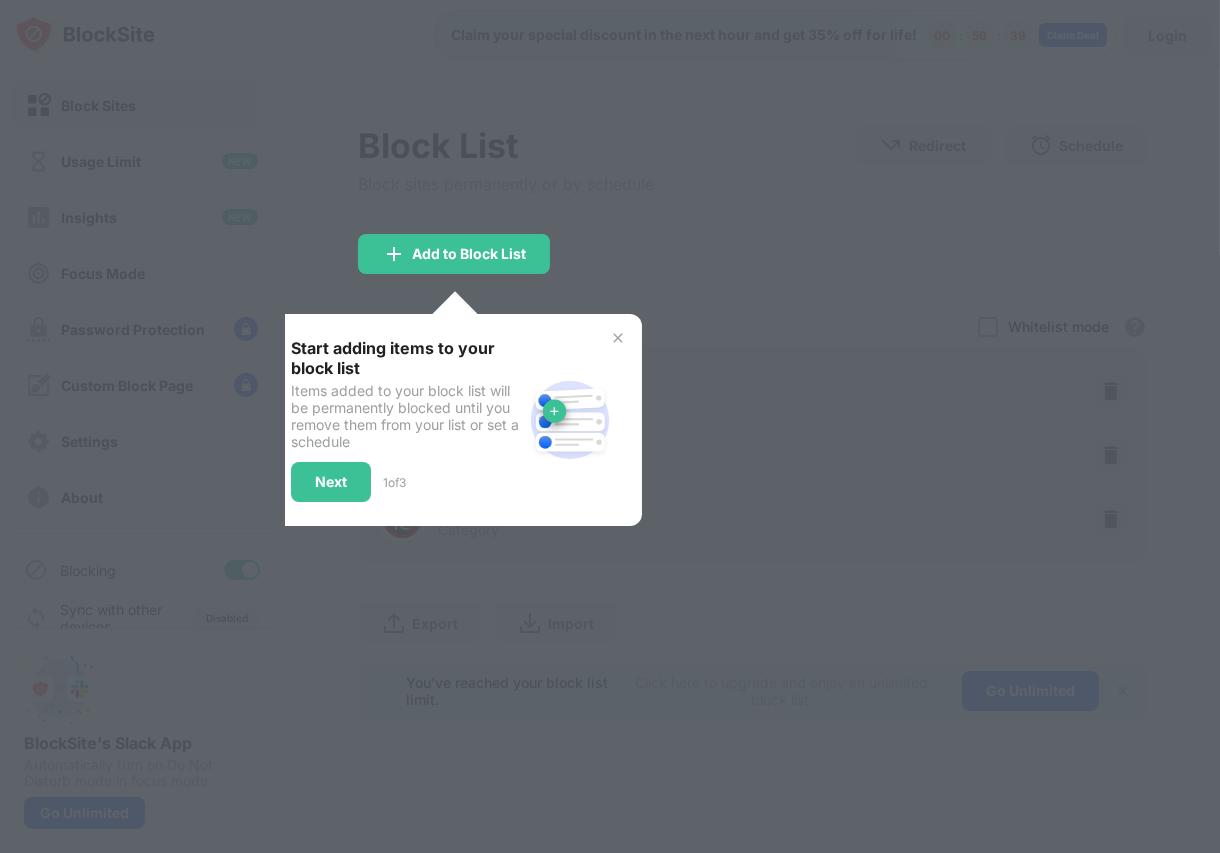 click at bounding box center [618, 338] 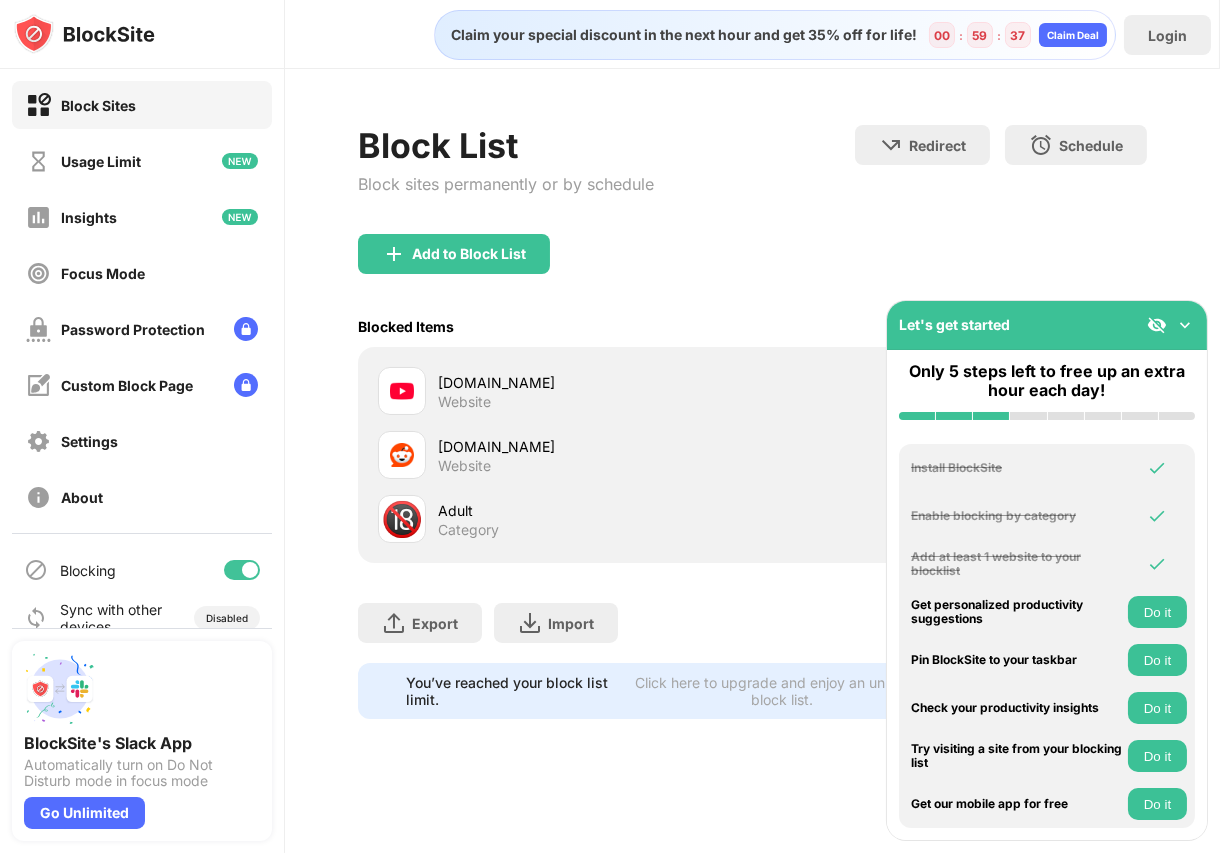 click at bounding box center (1185, 325) 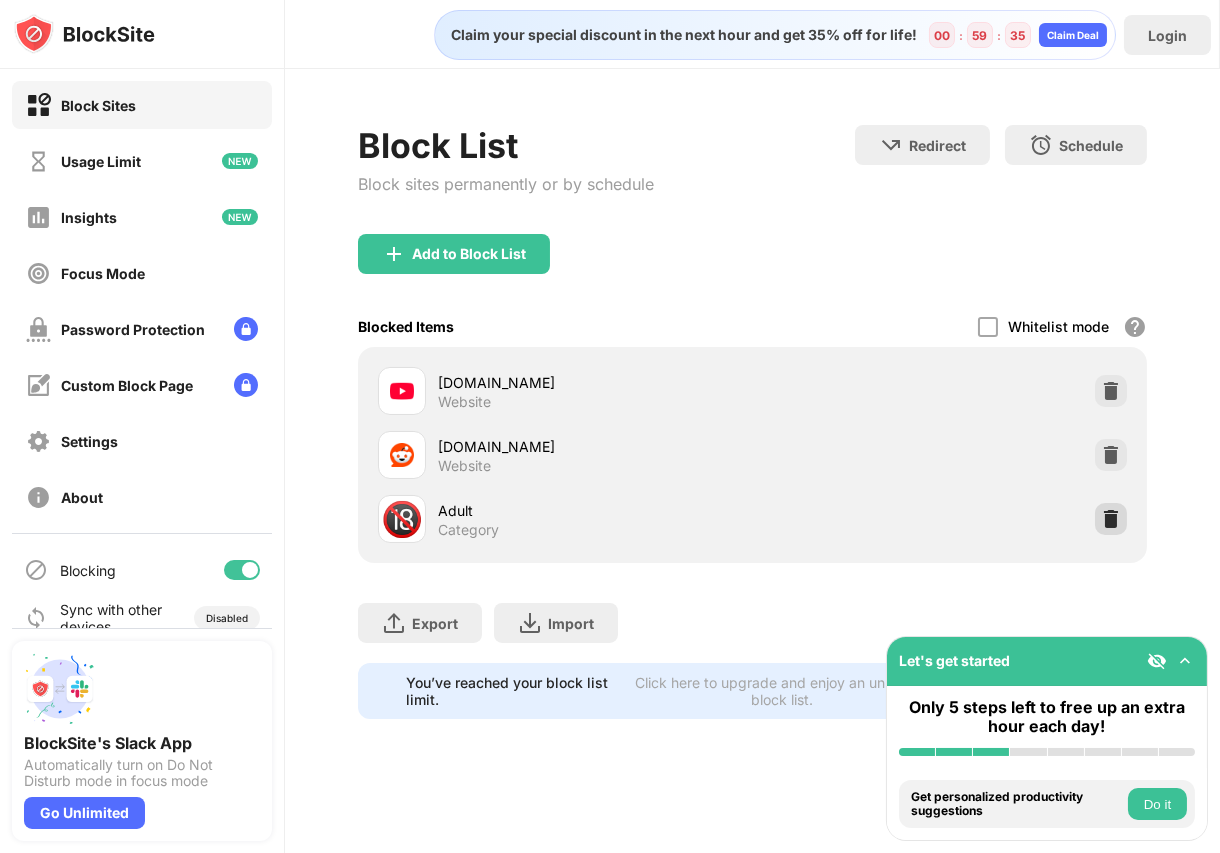 click at bounding box center [1111, 519] 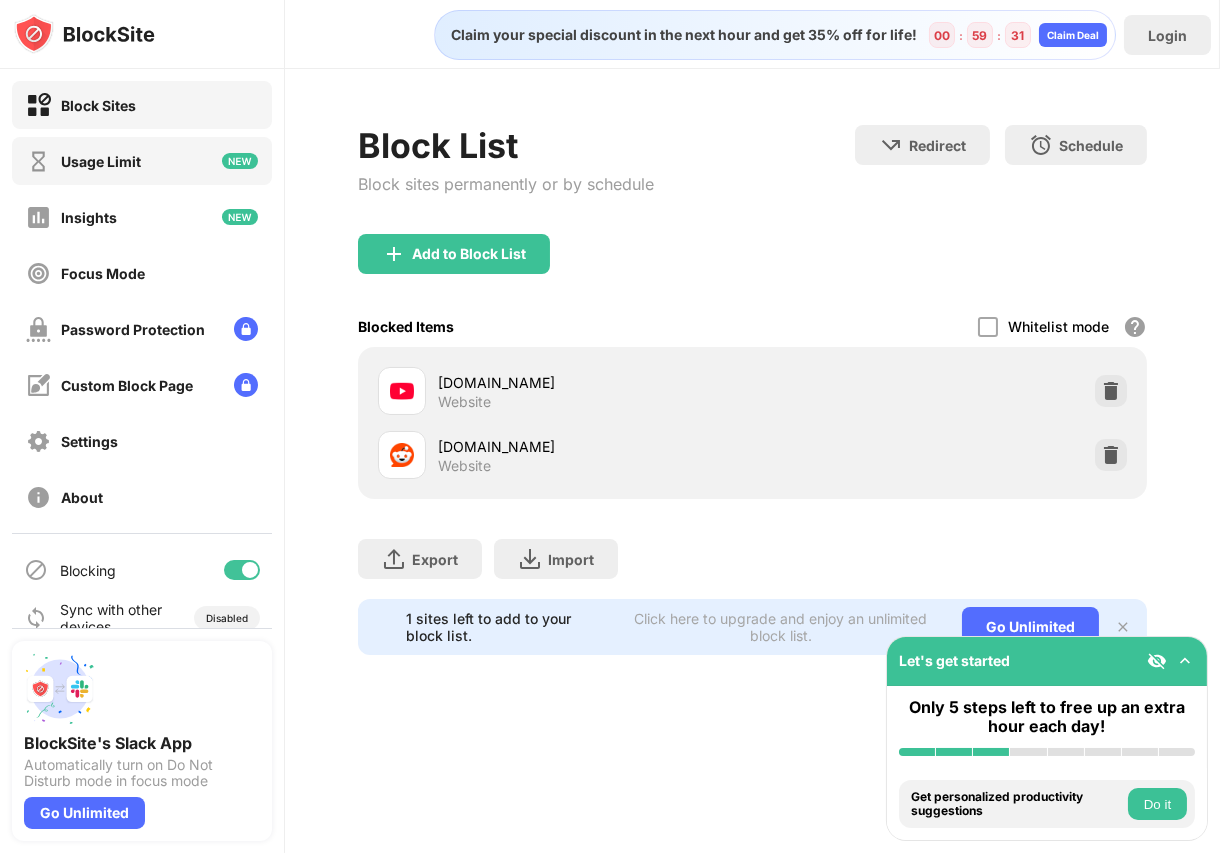 click on "Usage Limit" at bounding box center [142, 161] 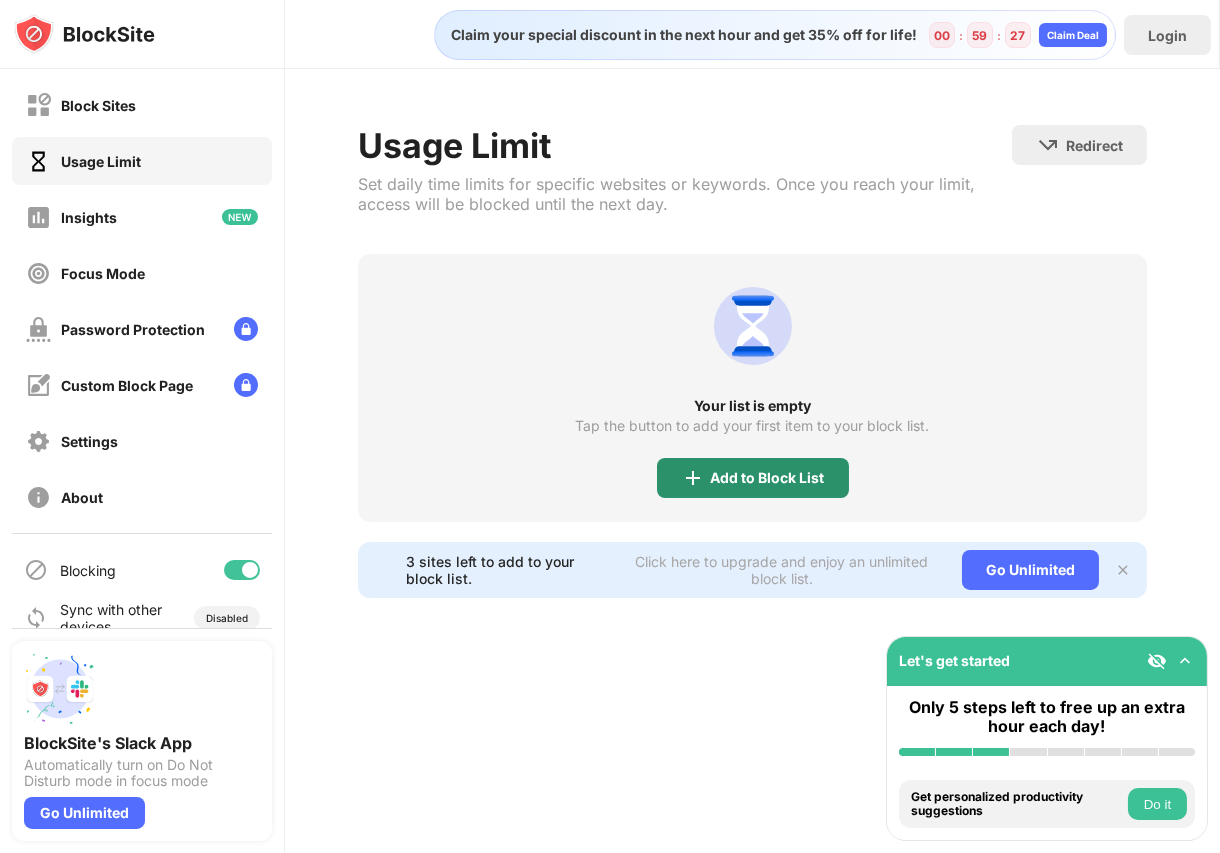 click on "Add to Block List" at bounding box center (768, 478) 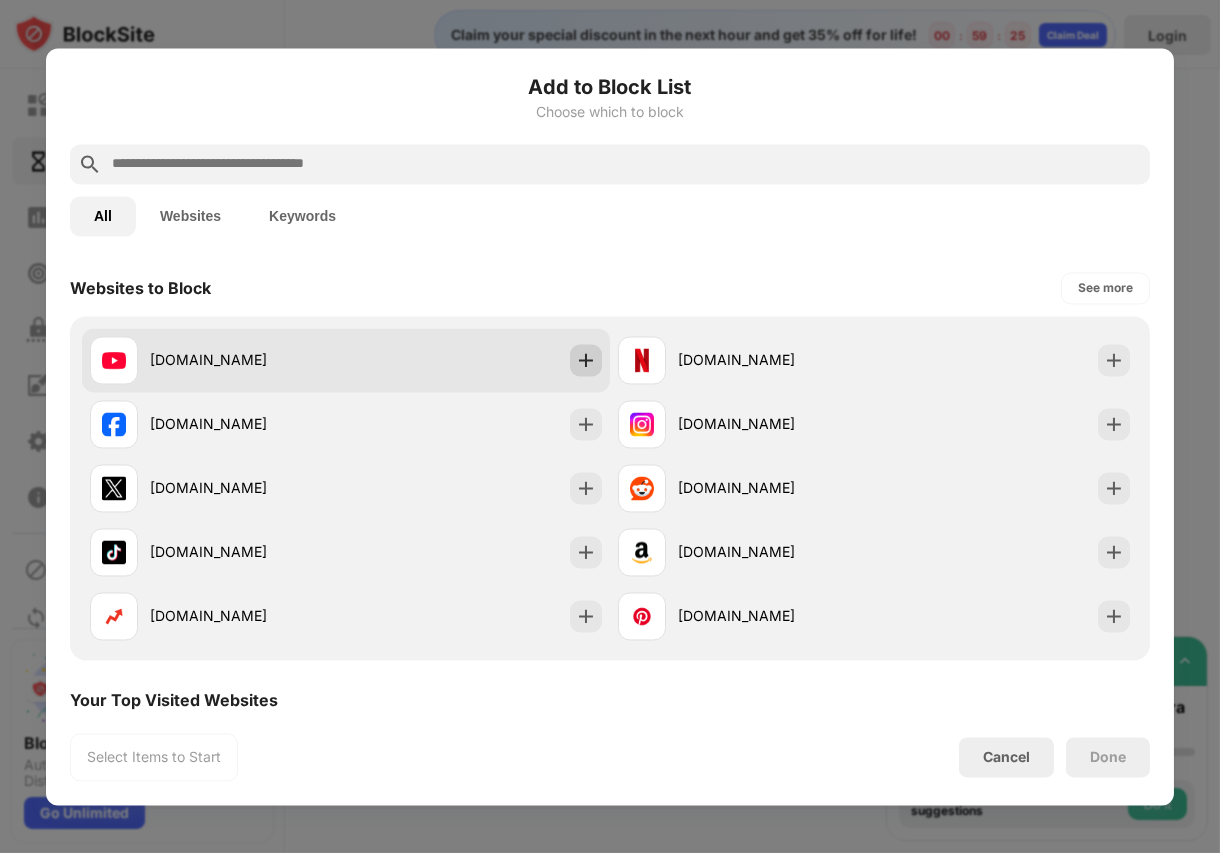 click at bounding box center [586, 360] 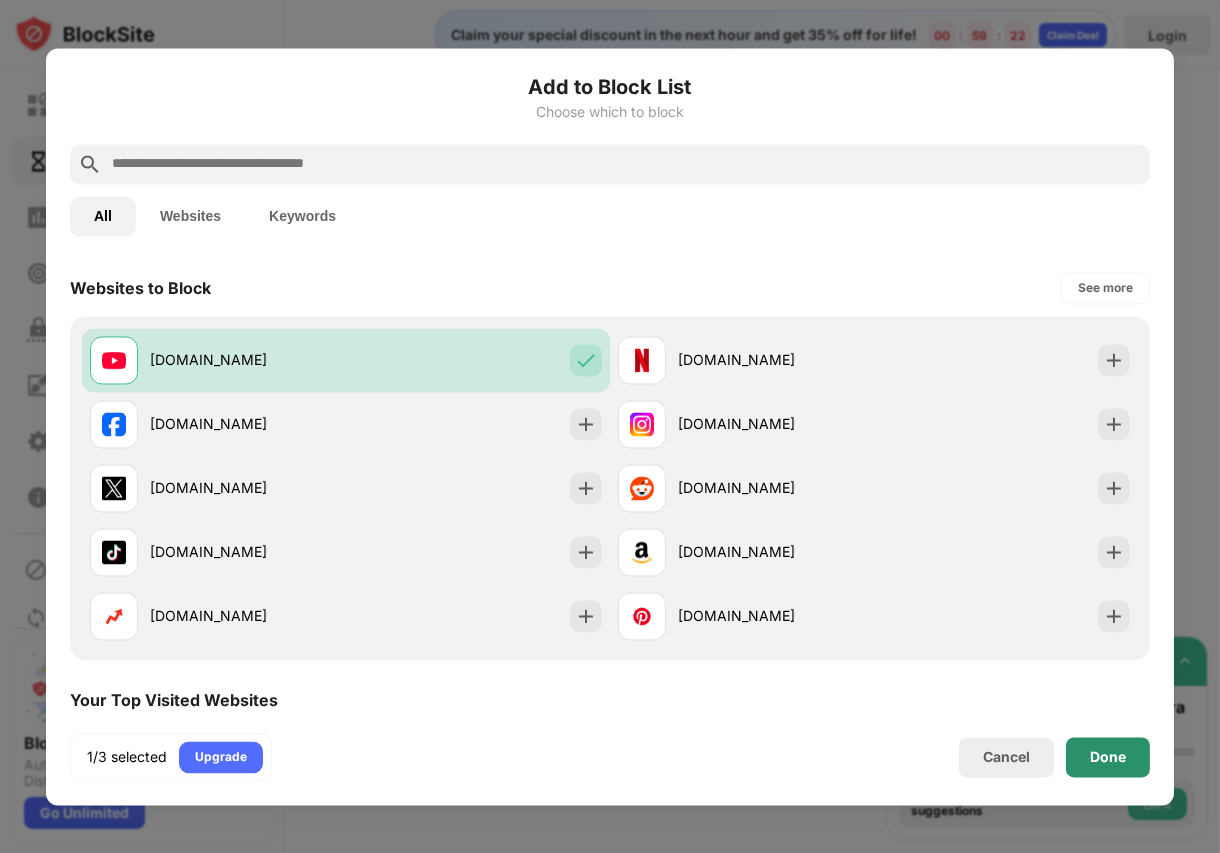 click on "Done" at bounding box center [1108, 757] 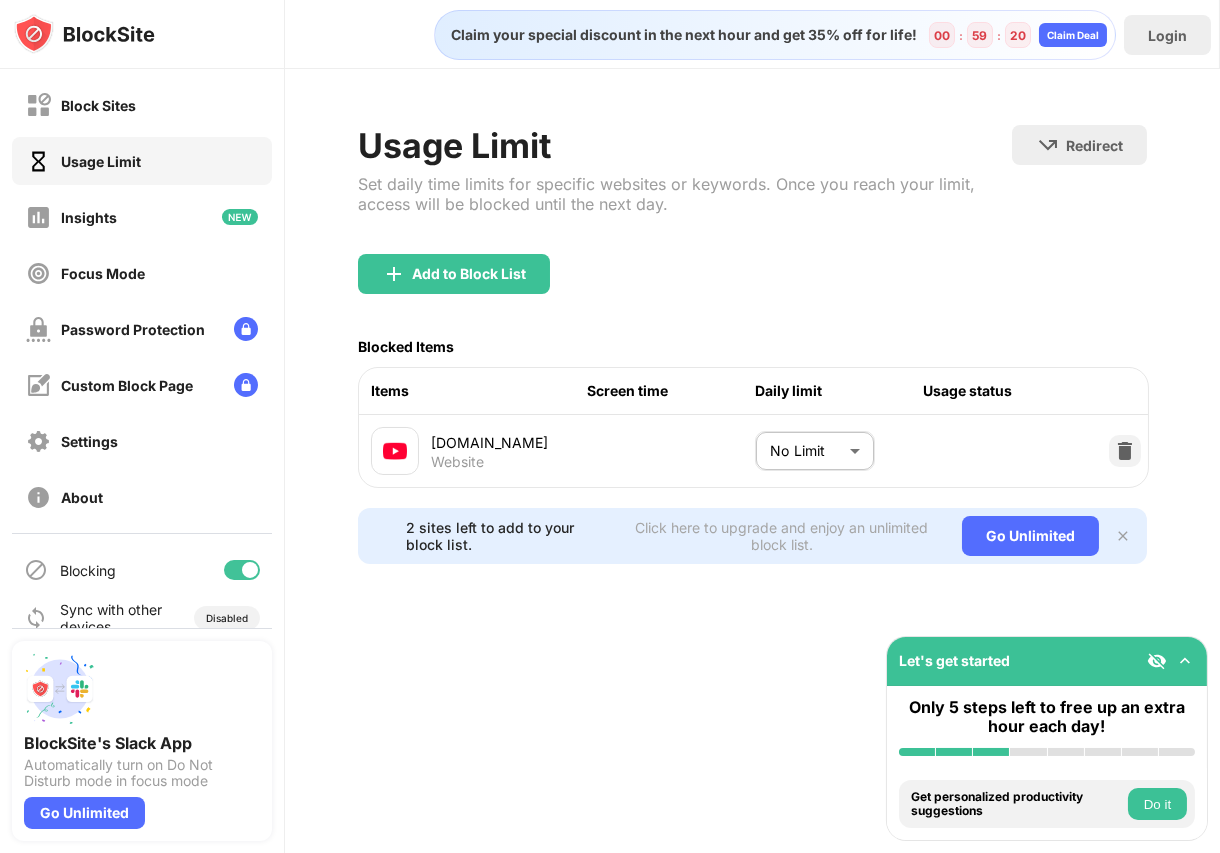 click on "Block Sites Usage Limit Insights Focus Mode Password Protection Custom Block Page Settings About Blocking Sync with other devices Disabled BlockSite's Slack App Automatically turn on Do Not Disturb mode in focus mode Go Unlimited Let's get started Only 5 steps left to free up an extra hour each day! Install BlockSite Enable blocking by category Add at least 1 website to your blocklist Get personalized productivity suggestions Do it Pin BlockSite to your taskbar Do it Check your productivity insights Do it Try visiting a site from your blocking list Do it Get our mobile app for free Do it Claim your special discount in the next hour and get 35% off for life! 00 : 59 : 20 Claim Deal Login Usage Limit Set daily time limits for specific websites or keywords. Once you reach your limit, access will be blocked until the next day. Redirect Choose a site to be redirected to when blocking is active Add to Block List Blocked Items Items Screen time Daily limit Usage status youtube.com Website No Limit ******** ​" at bounding box center (610, 426) 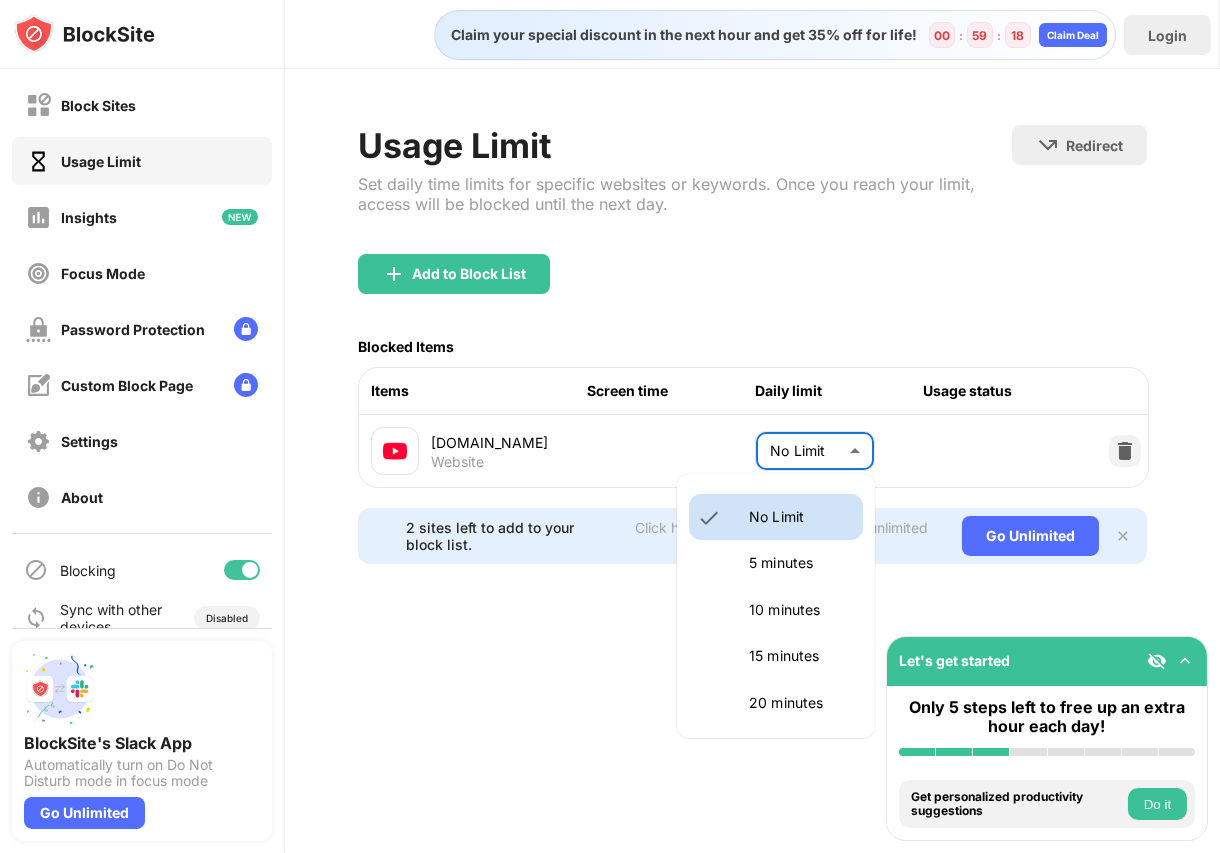 click on "10 minutes" at bounding box center [800, 610] 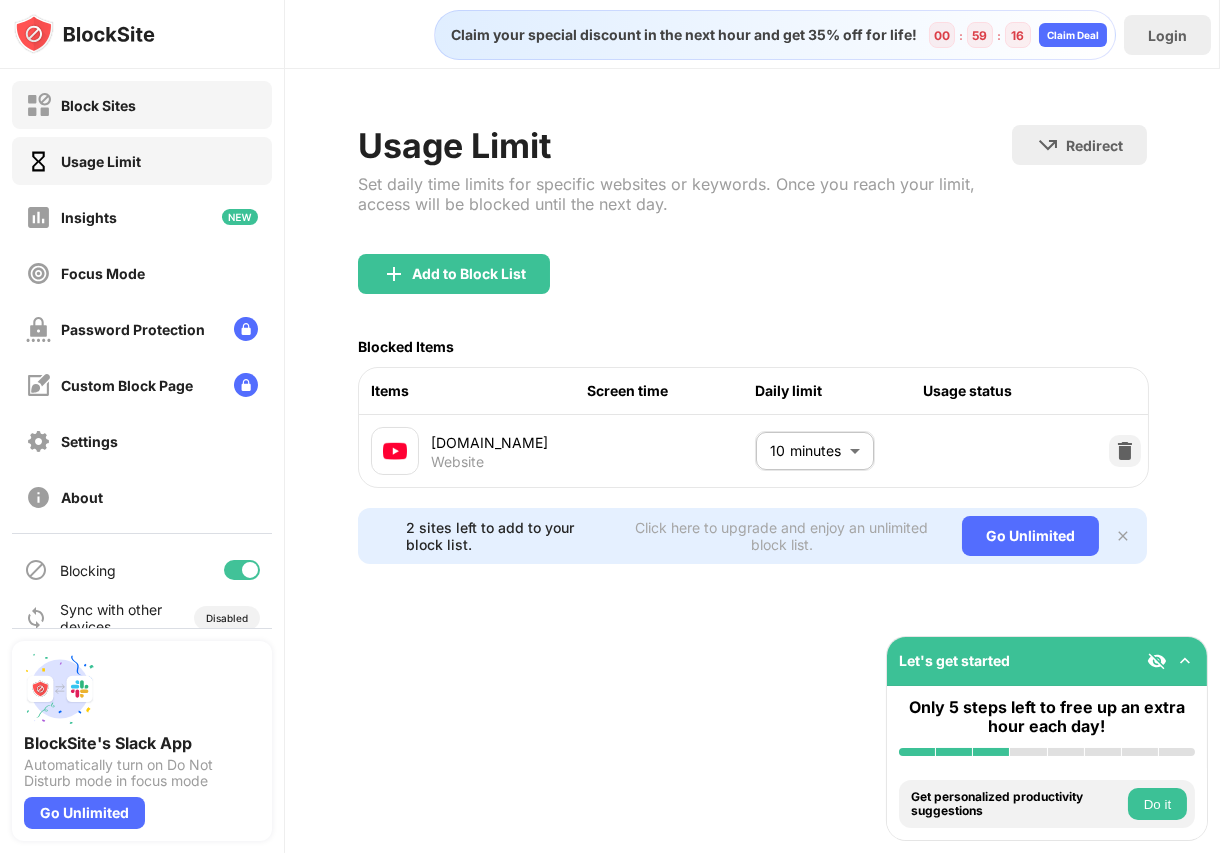 click on "Block Sites" at bounding box center (81, 105) 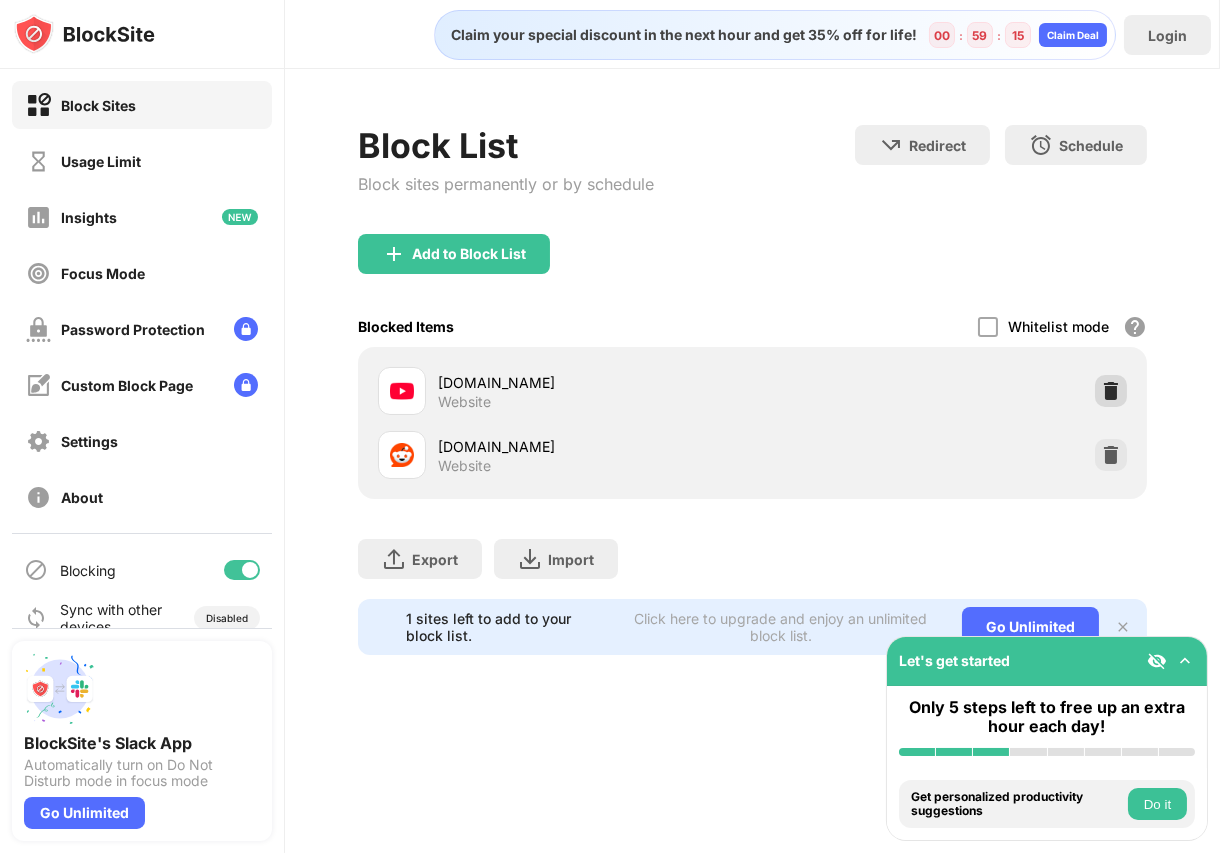 click at bounding box center [1111, 391] 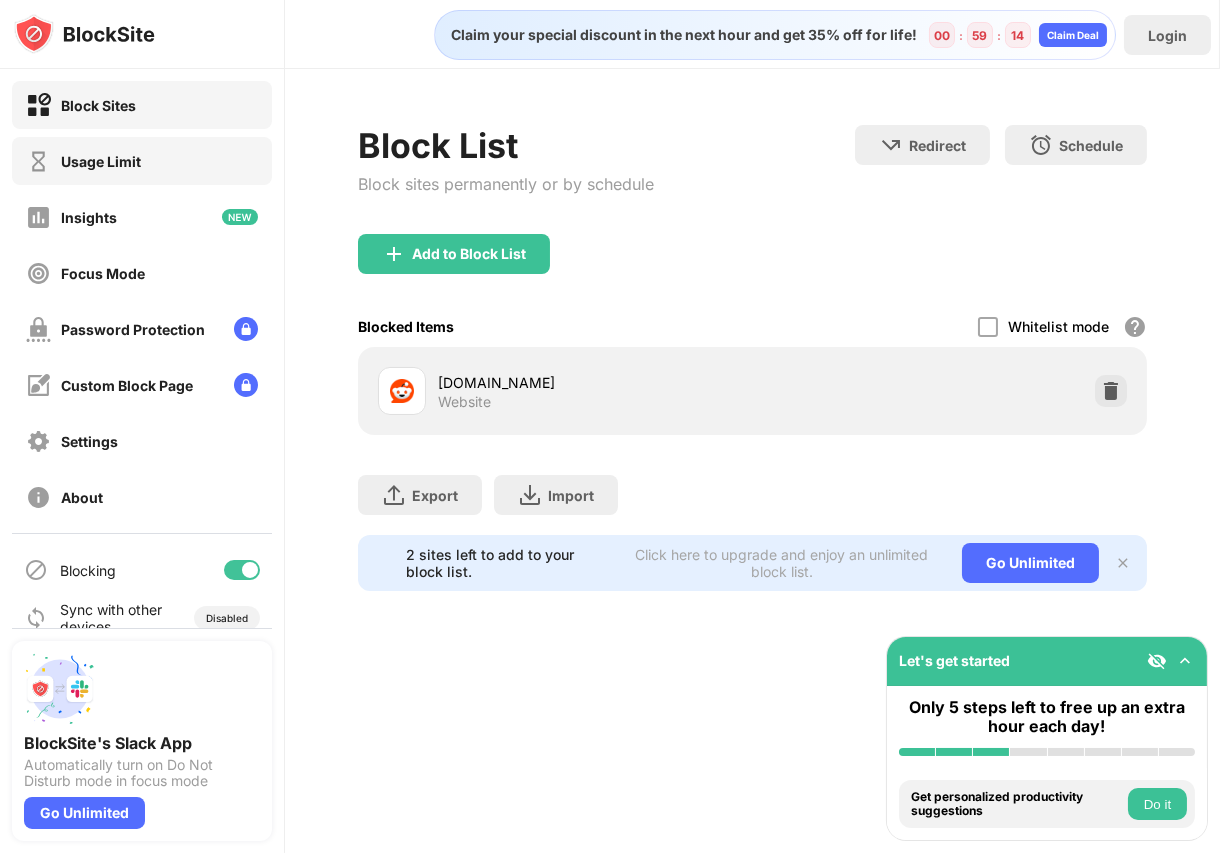 click on "Usage Limit" at bounding box center (101, 161) 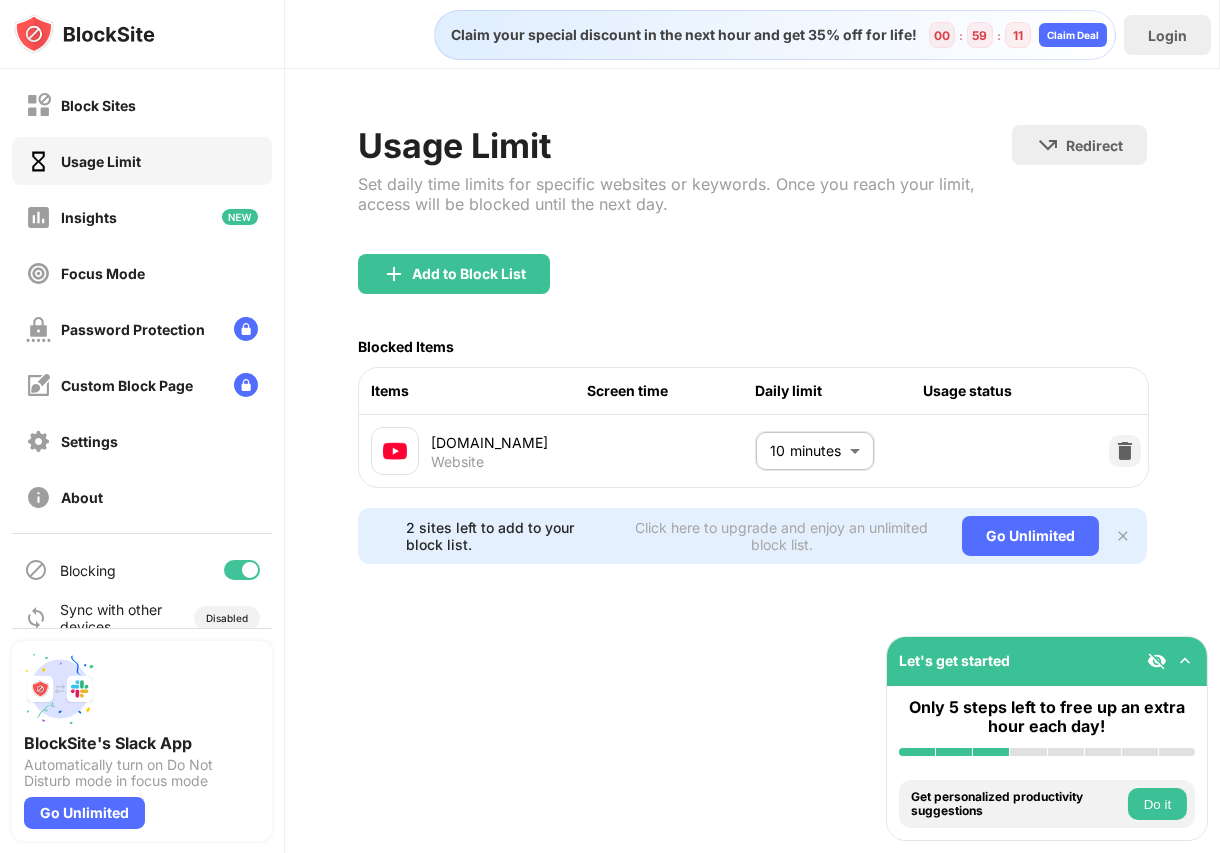 click on "Block Sites Usage Limit Insights Focus Mode Password Protection Custom Block Page Settings About Blocking Sync with other devices Disabled BlockSite's Slack App Automatically turn on Do Not Disturb mode in focus mode Go Unlimited Let's get started Only 5 steps left to free up an extra hour each day! Install BlockSite Enable blocking by category Add at least 1 website to your blocklist Get personalized productivity suggestions Do it Pin BlockSite to your taskbar Do it Check your productivity insights Do it Try visiting a site from your blocking list Do it Get our mobile app for free Do it Claim your special discount in the next hour and get 35% off for life! 00 : 59 : 11 Claim Deal Login Usage Limit Set daily time limits for specific websites or keywords. Once you reach your limit, access will be blocked until the next day. Redirect Choose a site to be redirected to when blocking is active Add to Block List Blocked Items Items Screen time Daily limit Usage status youtube.com Website 10 minutes ** ​" at bounding box center (610, 426) 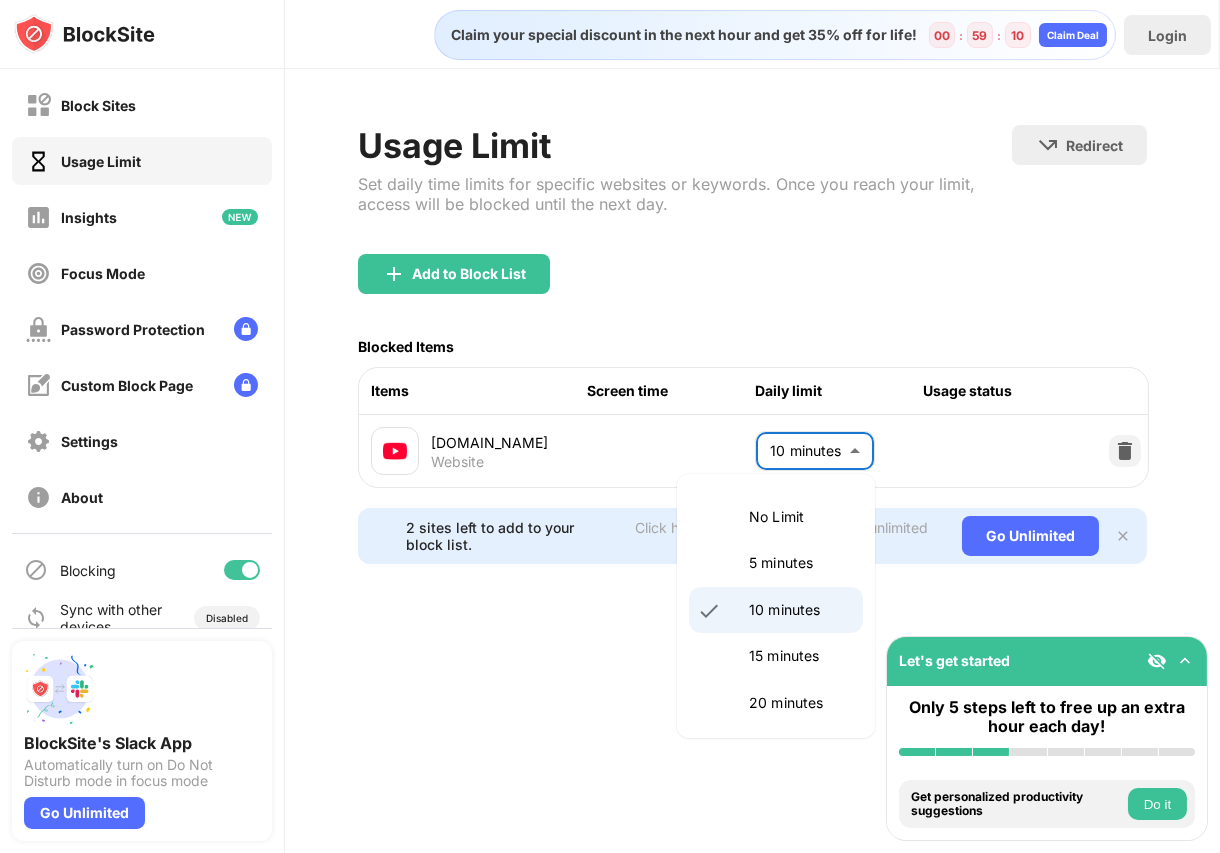 click on "15 minutes" at bounding box center (800, 656) 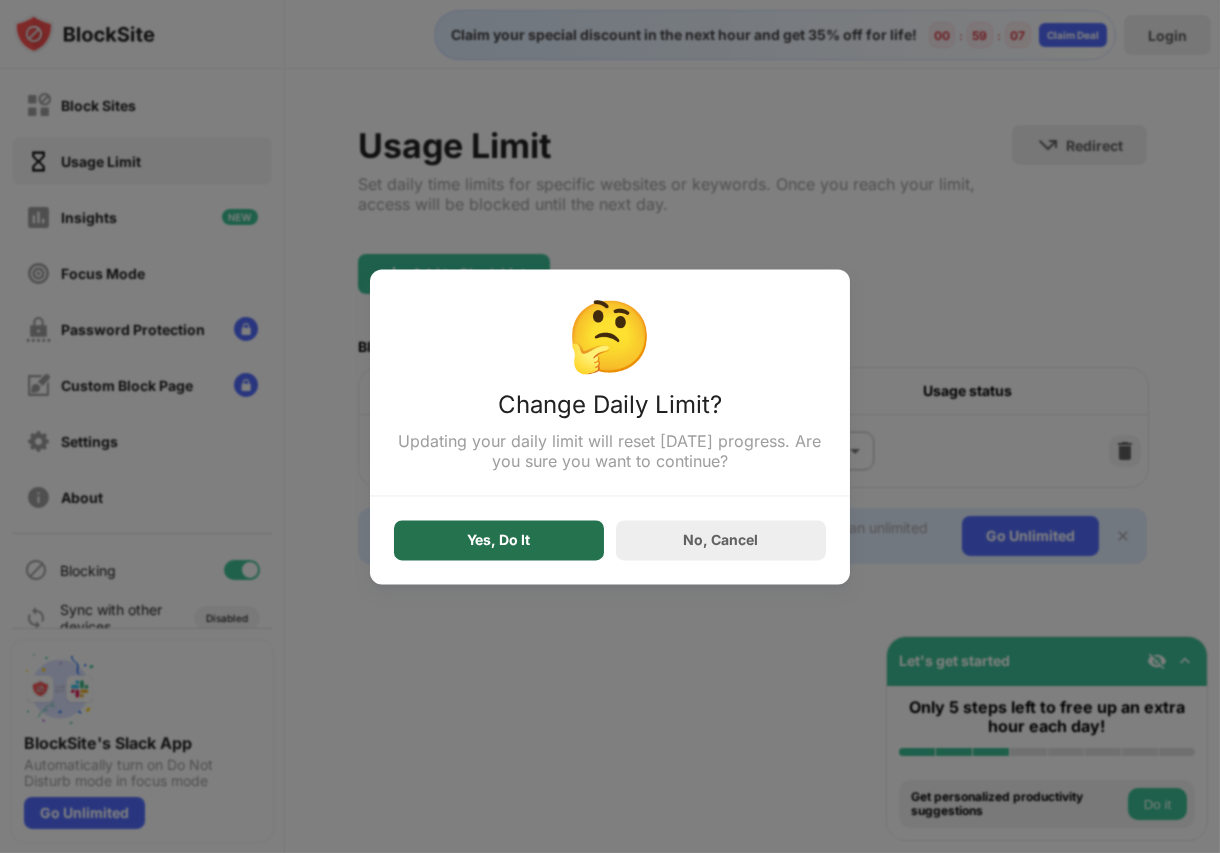 click on "Yes, Do It" at bounding box center (499, 540) 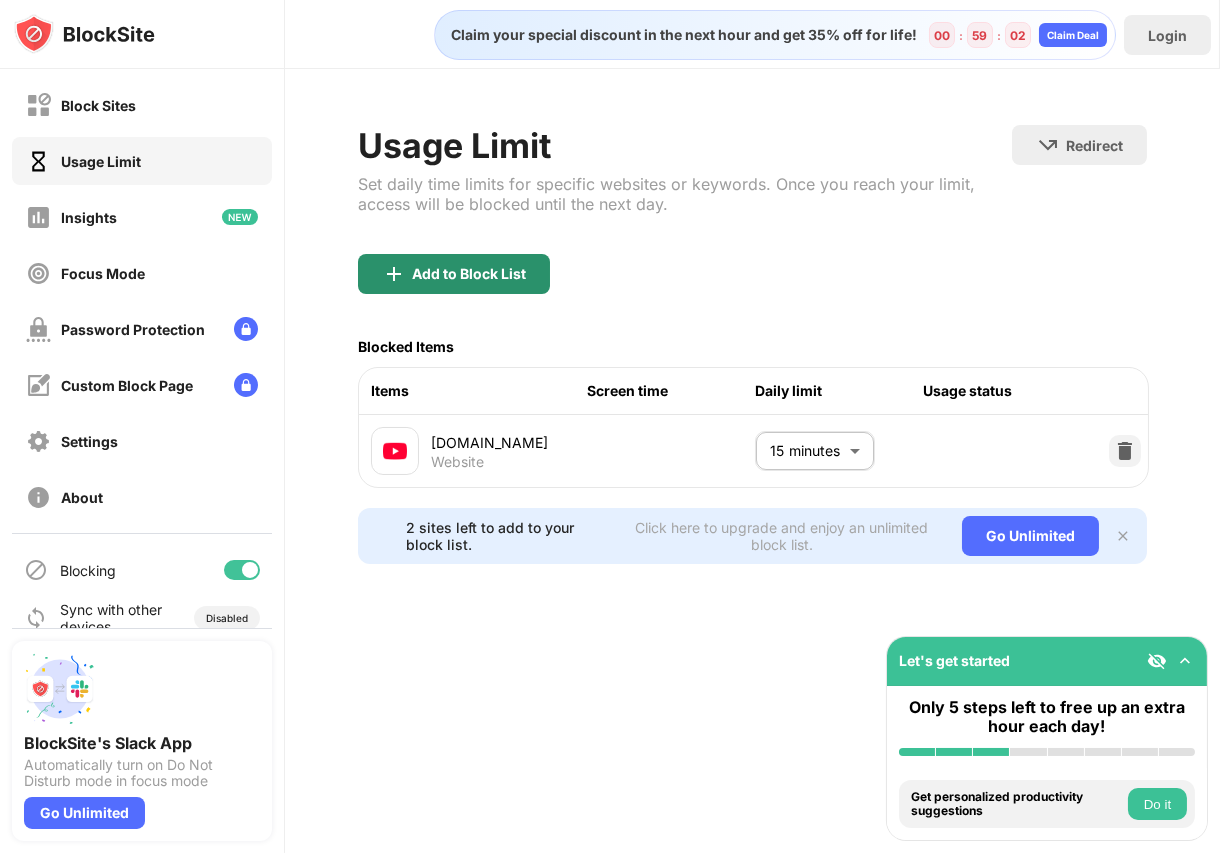 click on "Add to Block List" at bounding box center [469, 274] 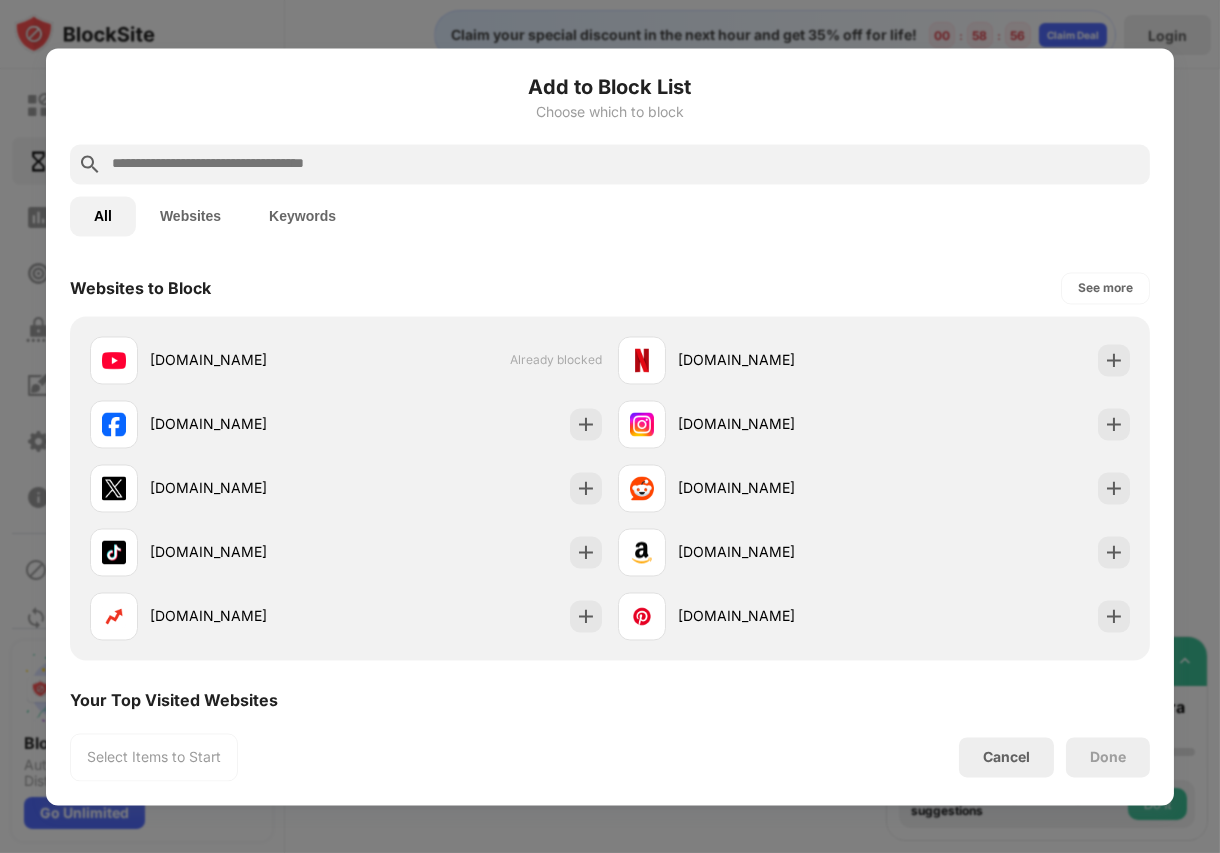 click at bounding box center [610, 426] 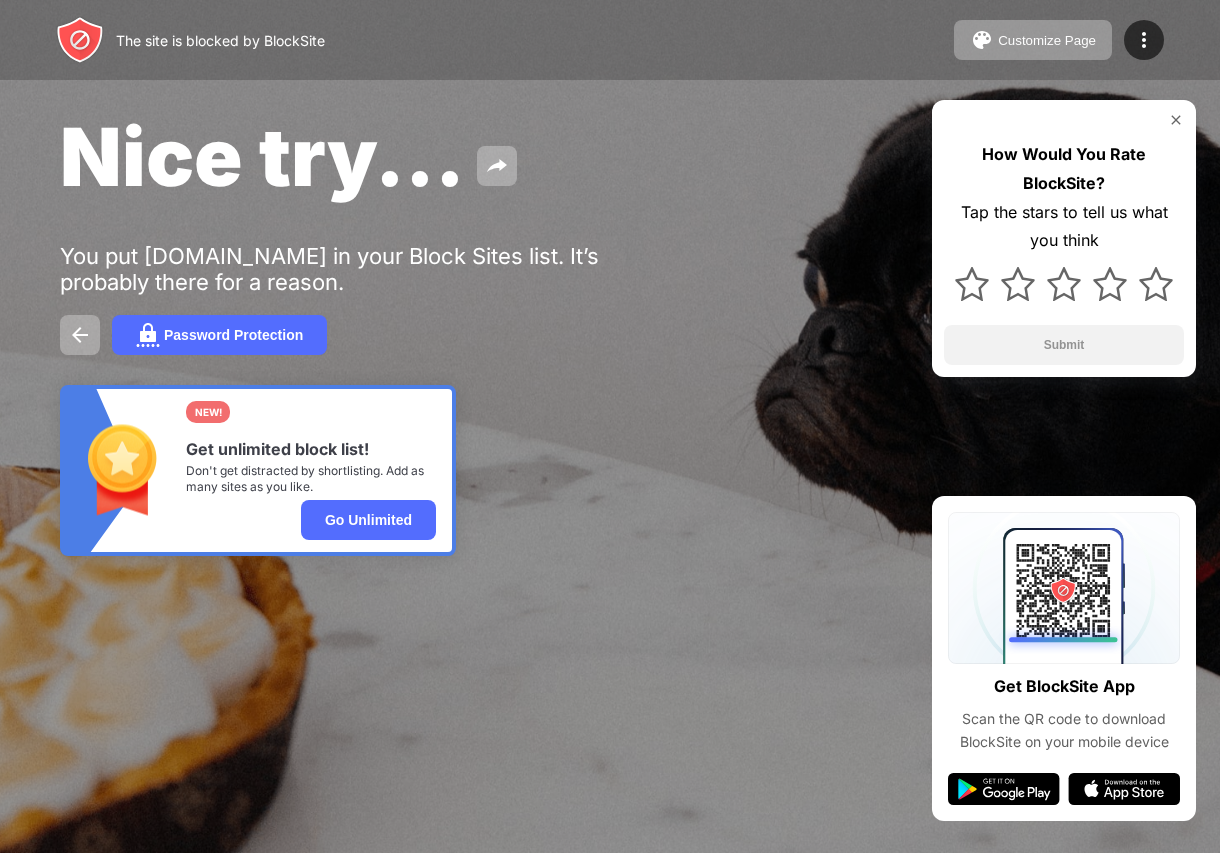 scroll, scrollTop: 0, scrollLeft: 0, axis: both 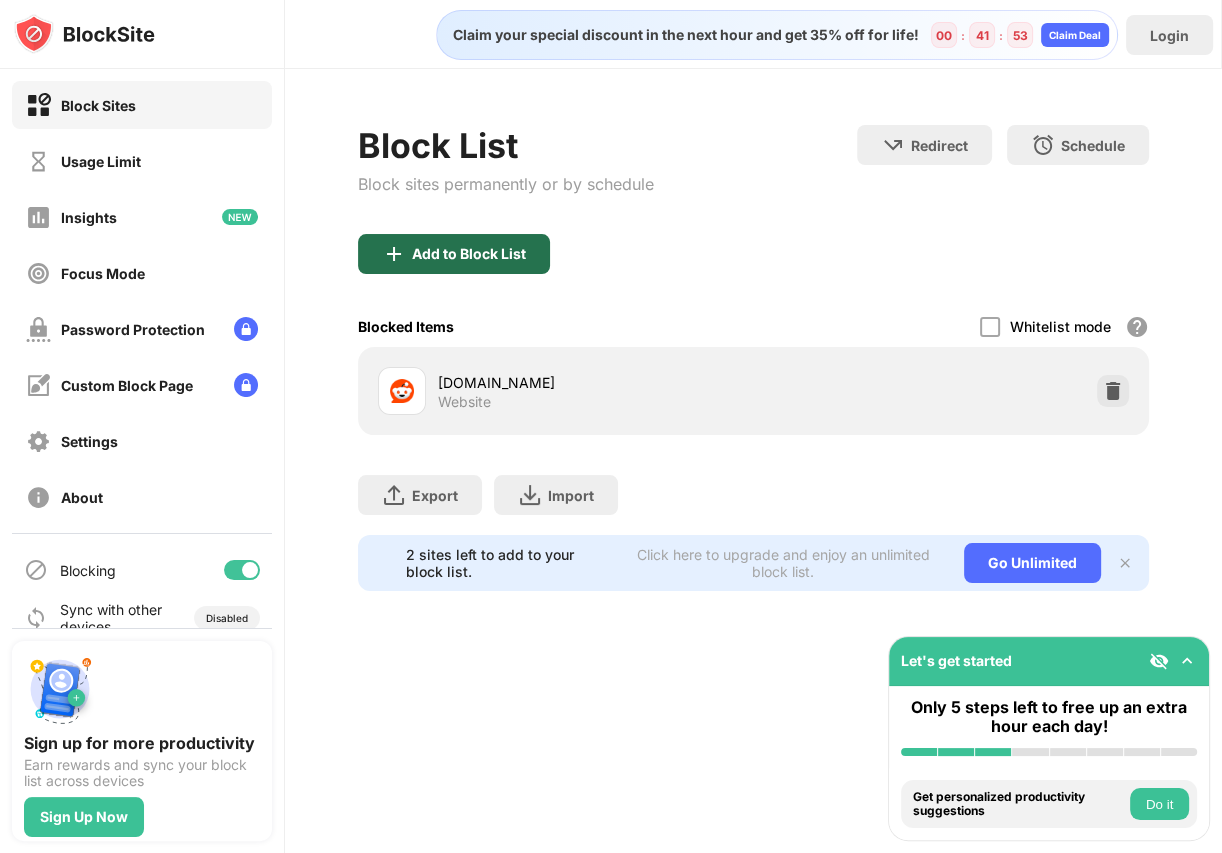 click on "Add to Block List" at bounding box center (454, 254) 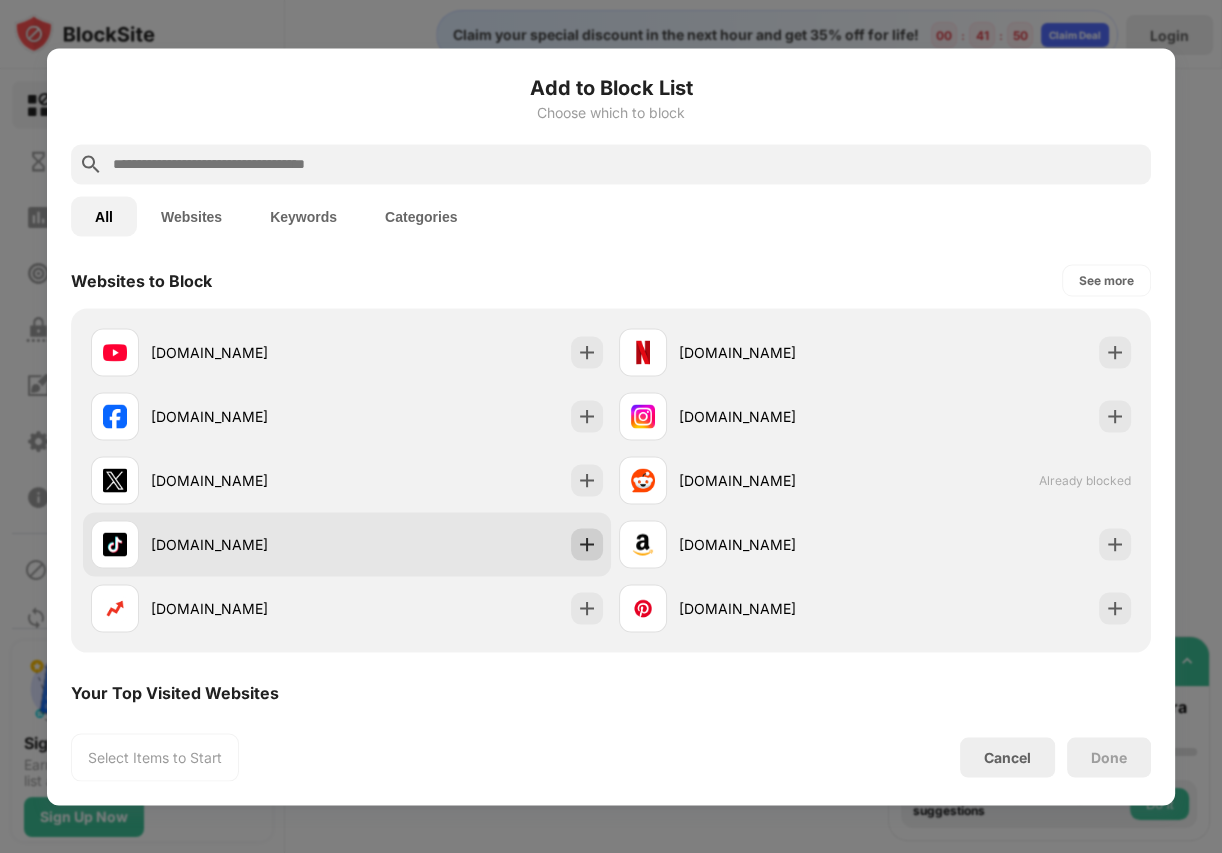 scroll, scrollTop: 300, scrollLeft: 0, axis: vertical 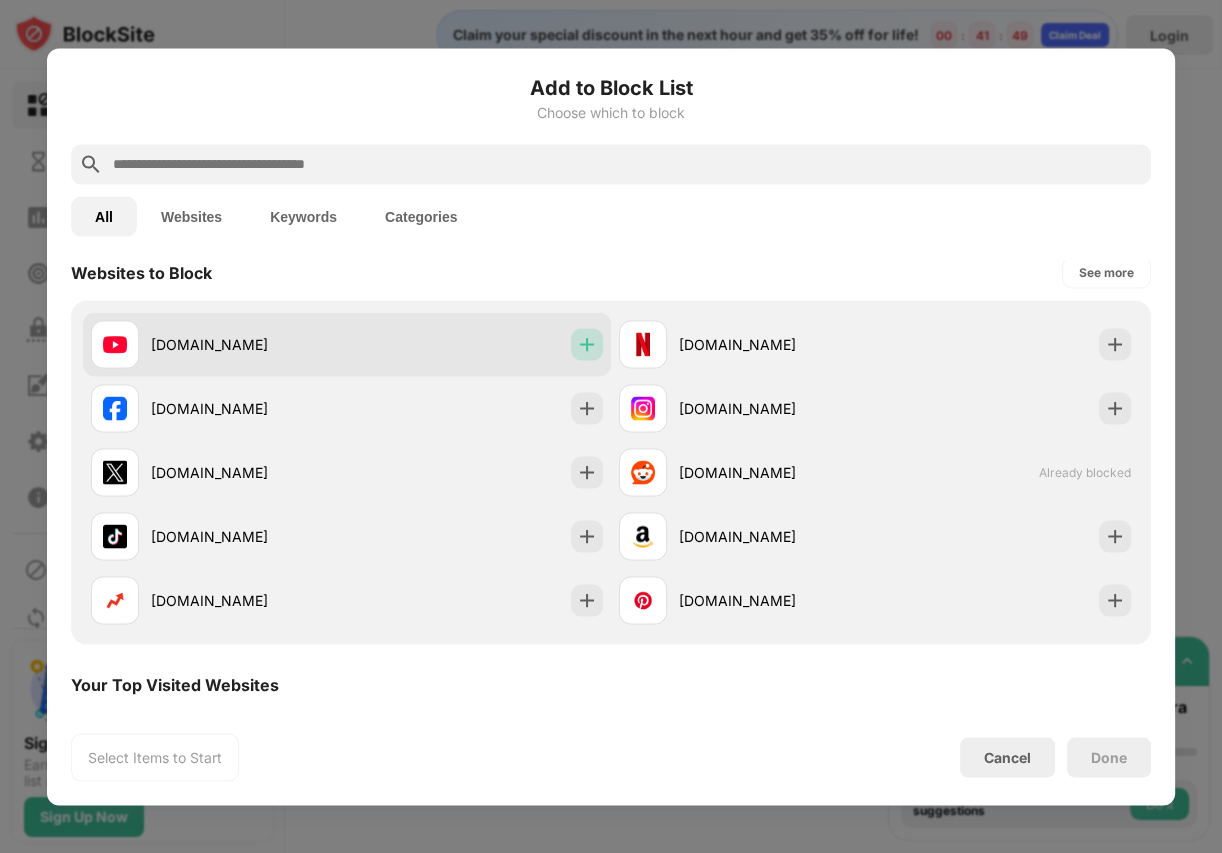 click at bounding box center [587, 344] 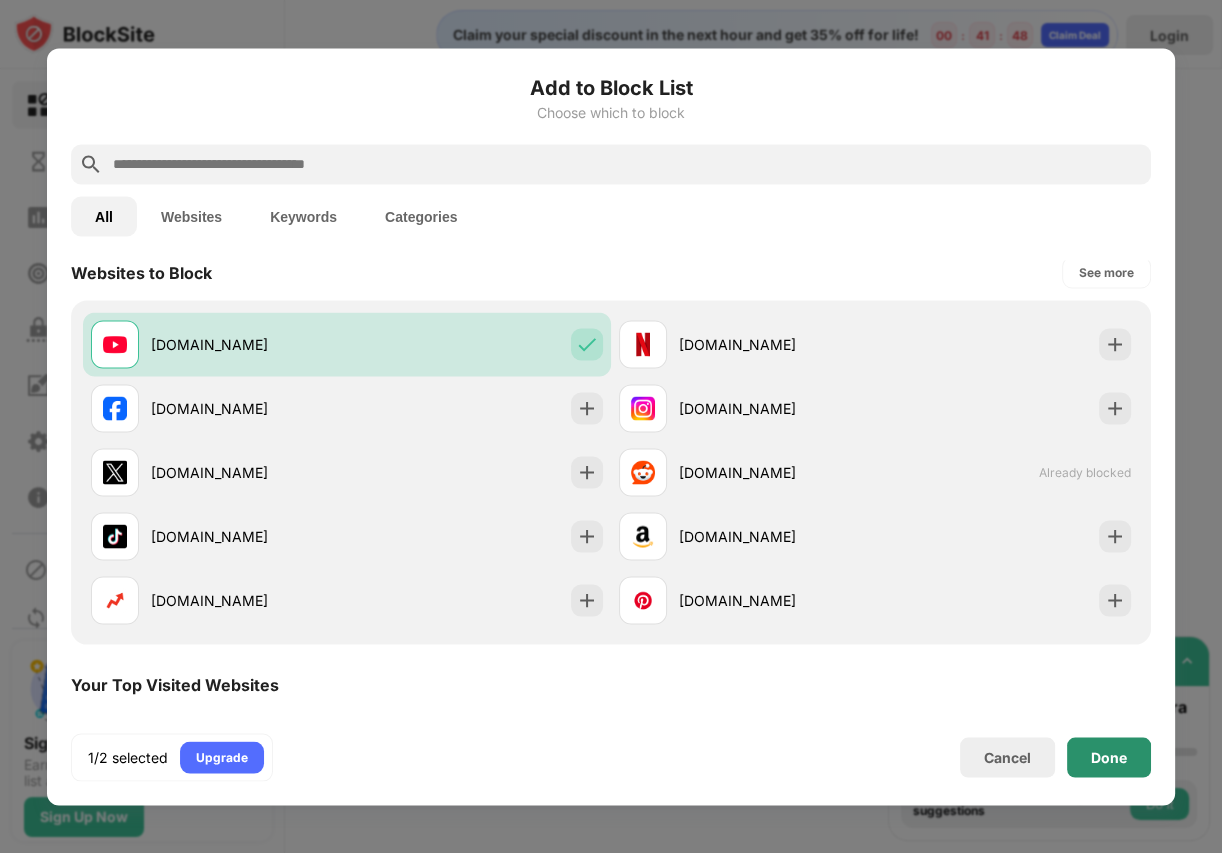 click on "Done" 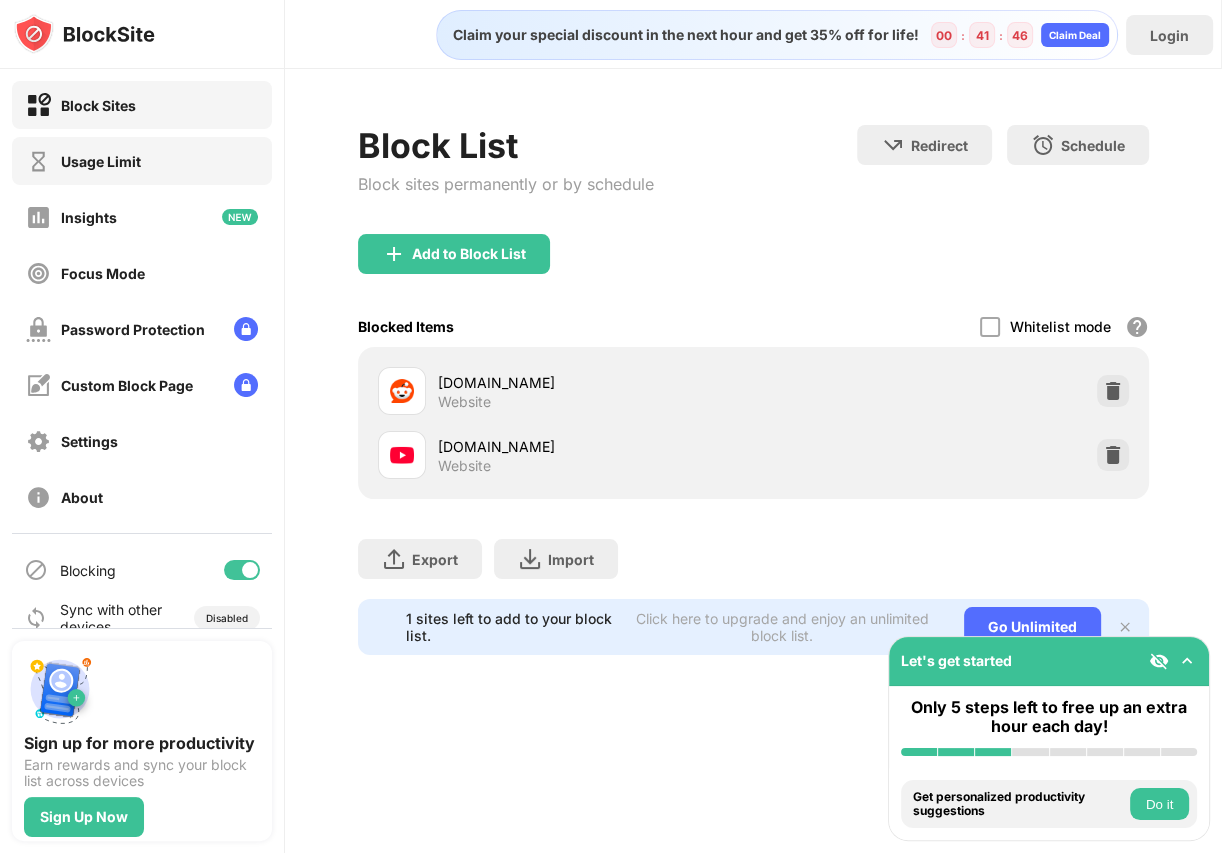click on "Usage Limit" at bounding box center [142, 161] 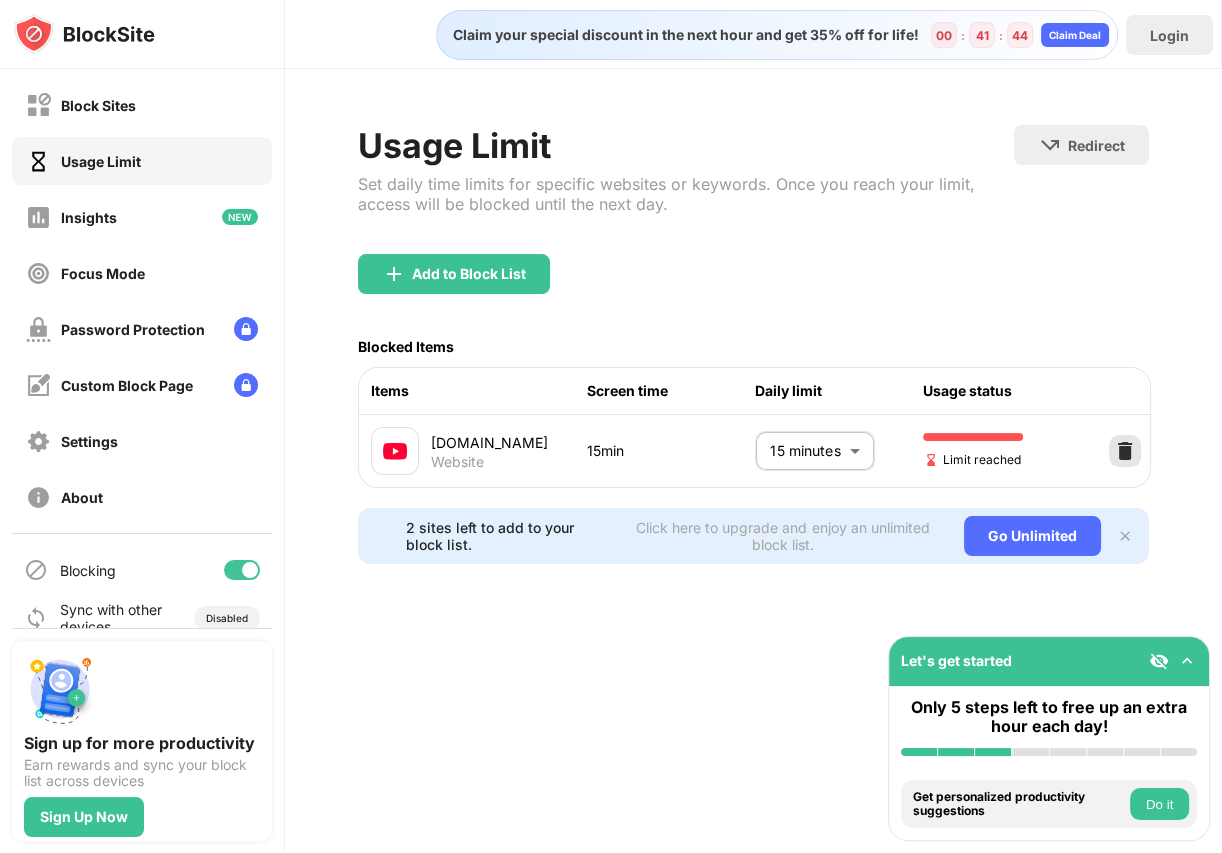 click at bounding box center (1125, 451) 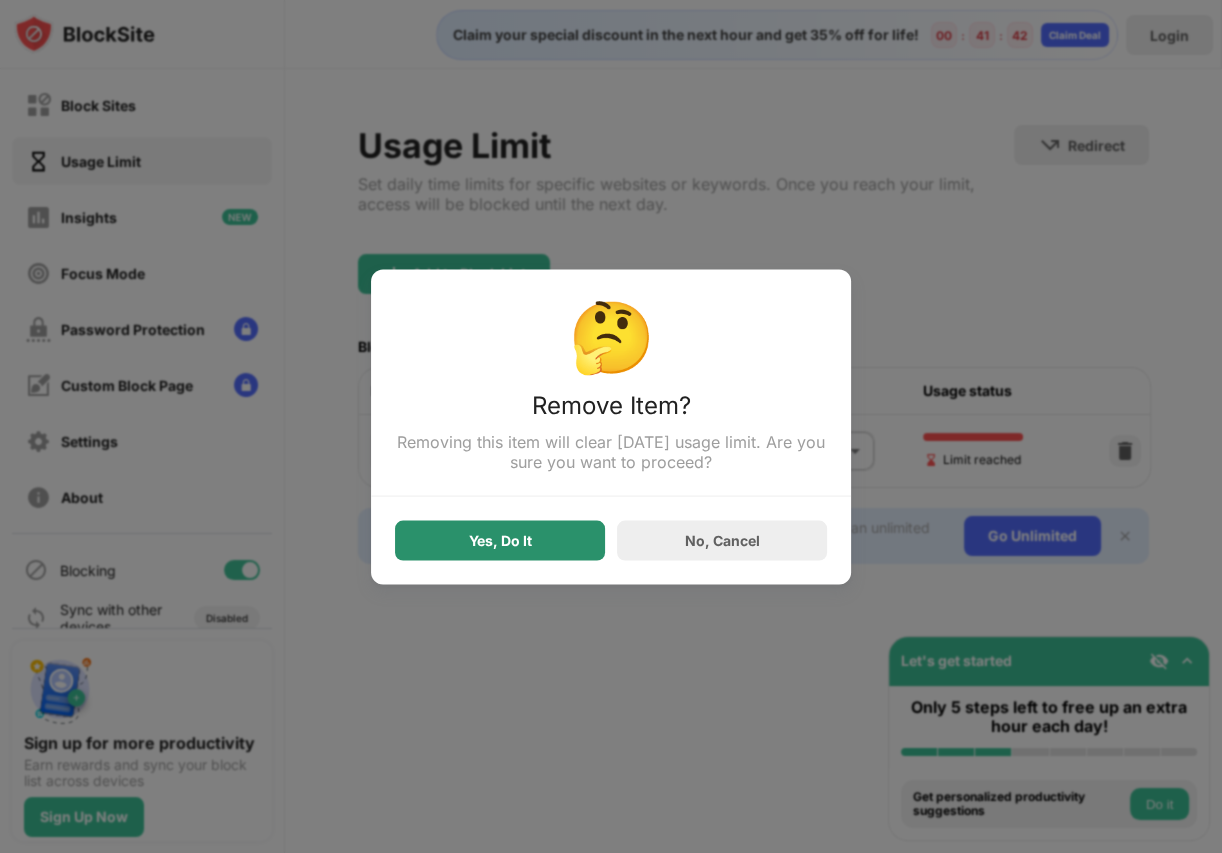 click on "Yes, Do It" at bounding box center (500, 540) 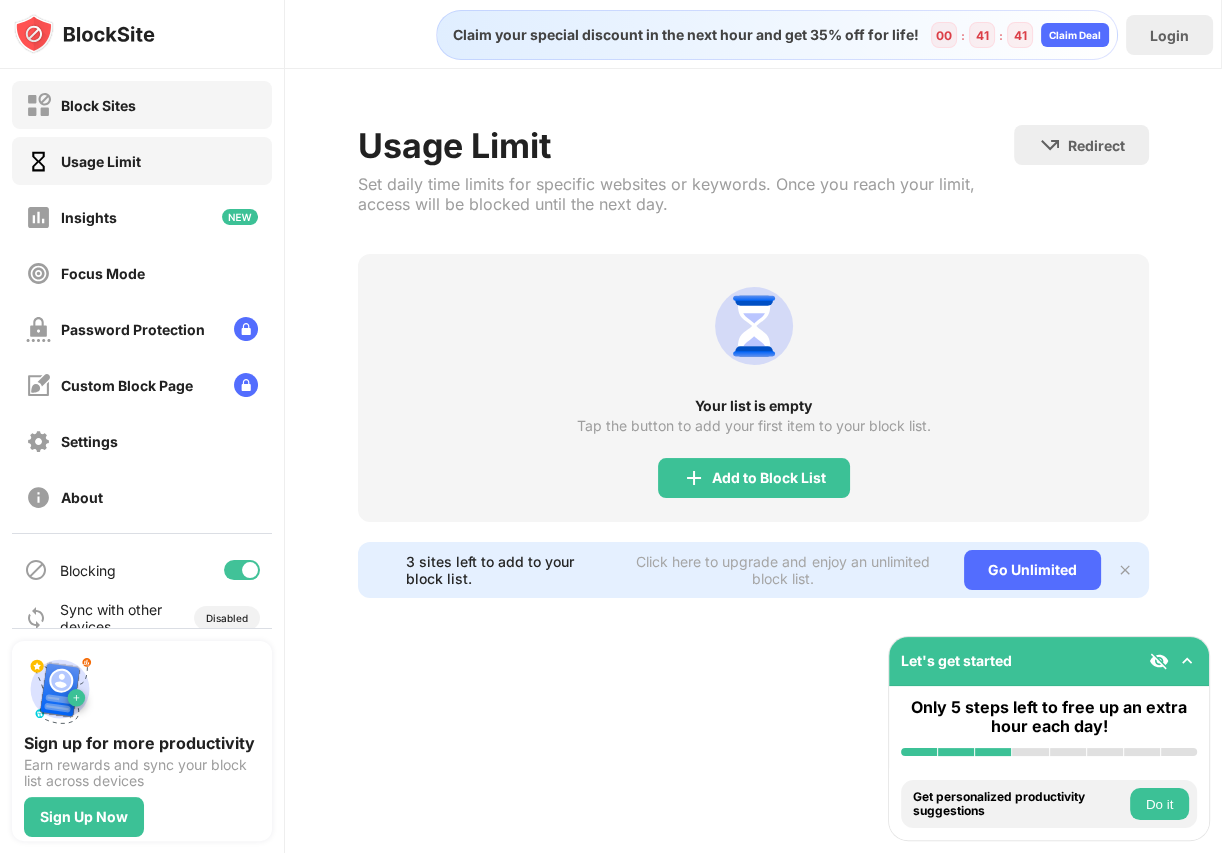 click on "Block Sites" at bounding box center (142, 105) 